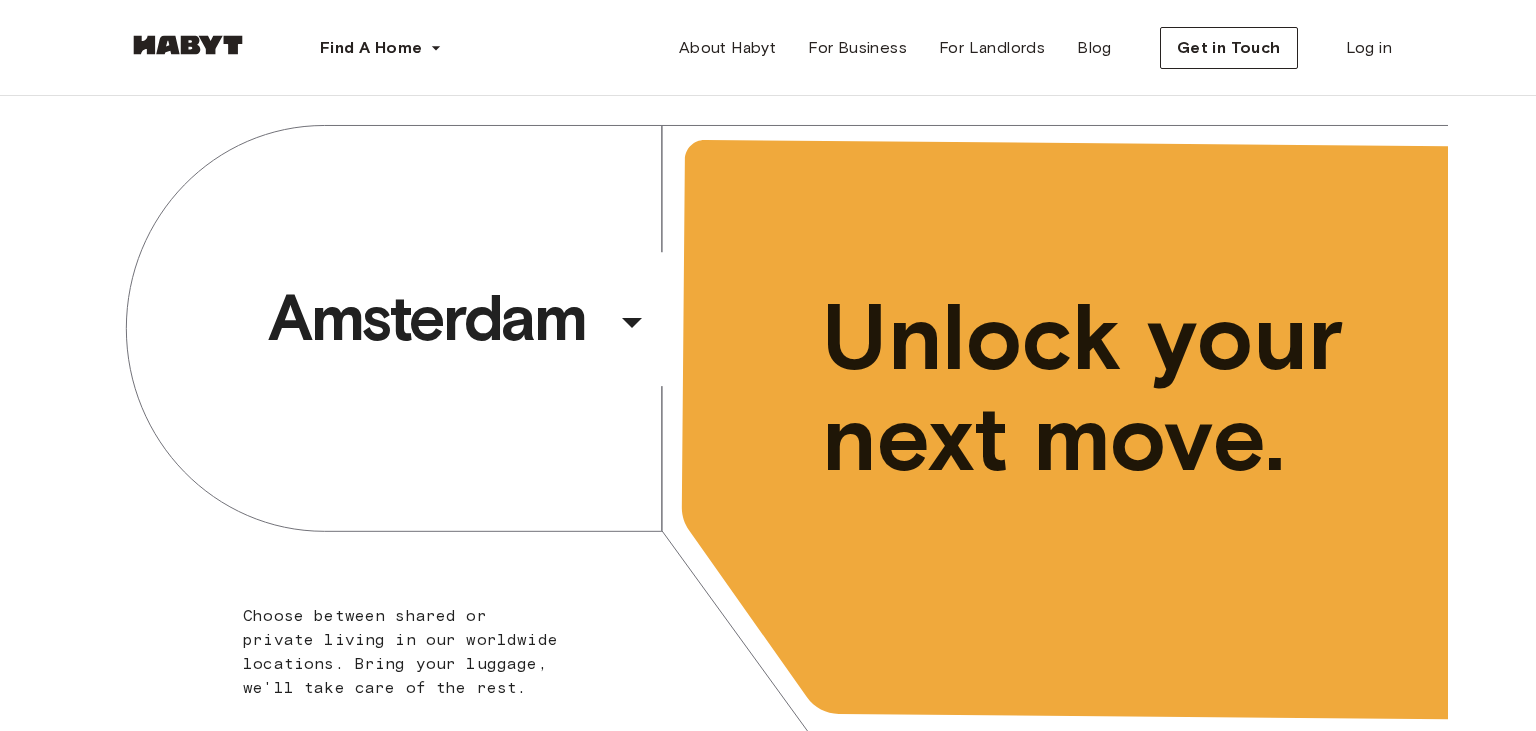 scroll, scrollTop: 0, scrollLeft: 0, axis: both 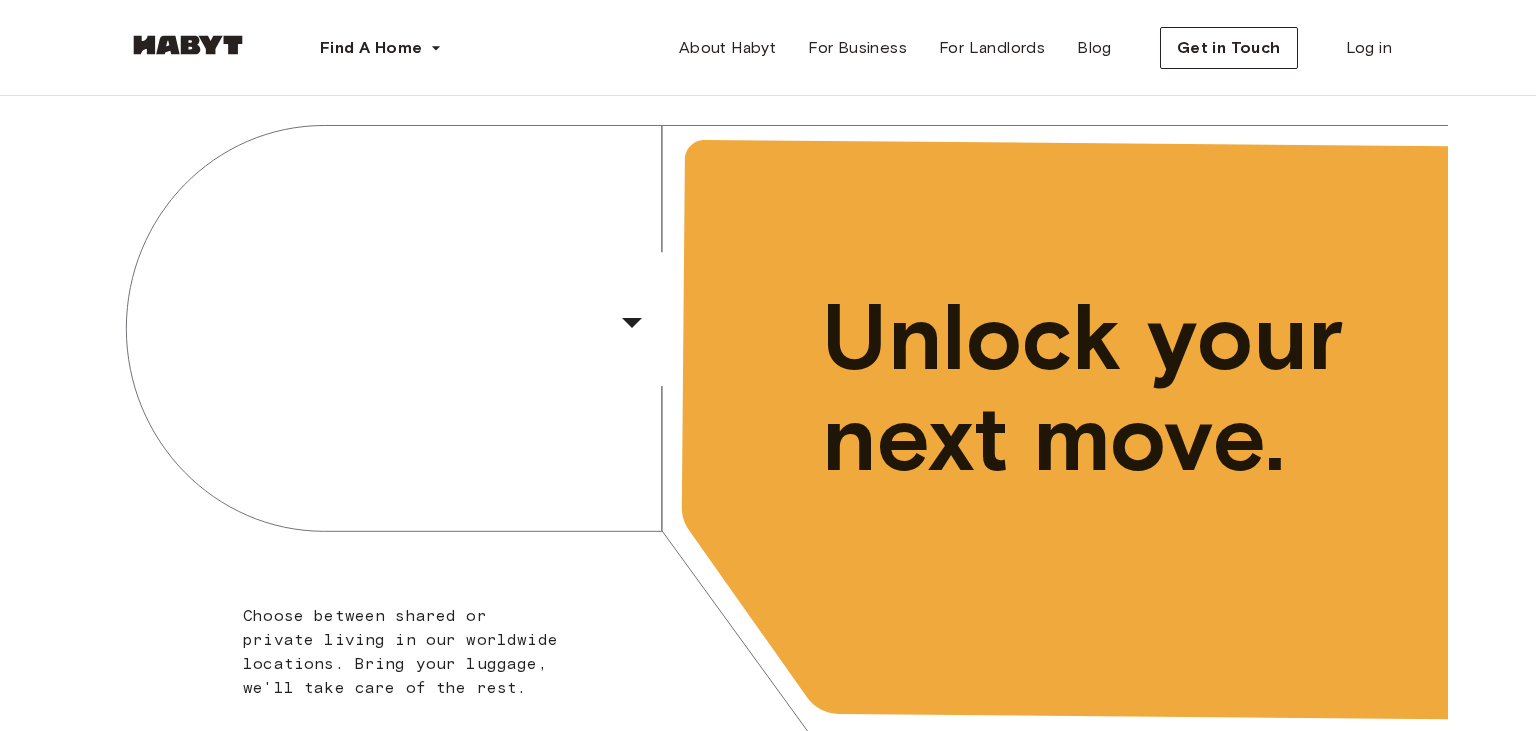 click on "Cologne ​ ​ Choose between shared or private living in our worldwide locations. Bring your luggage, we'll take care of the rest. Unlock your next move." at bounding box center (768, 443) 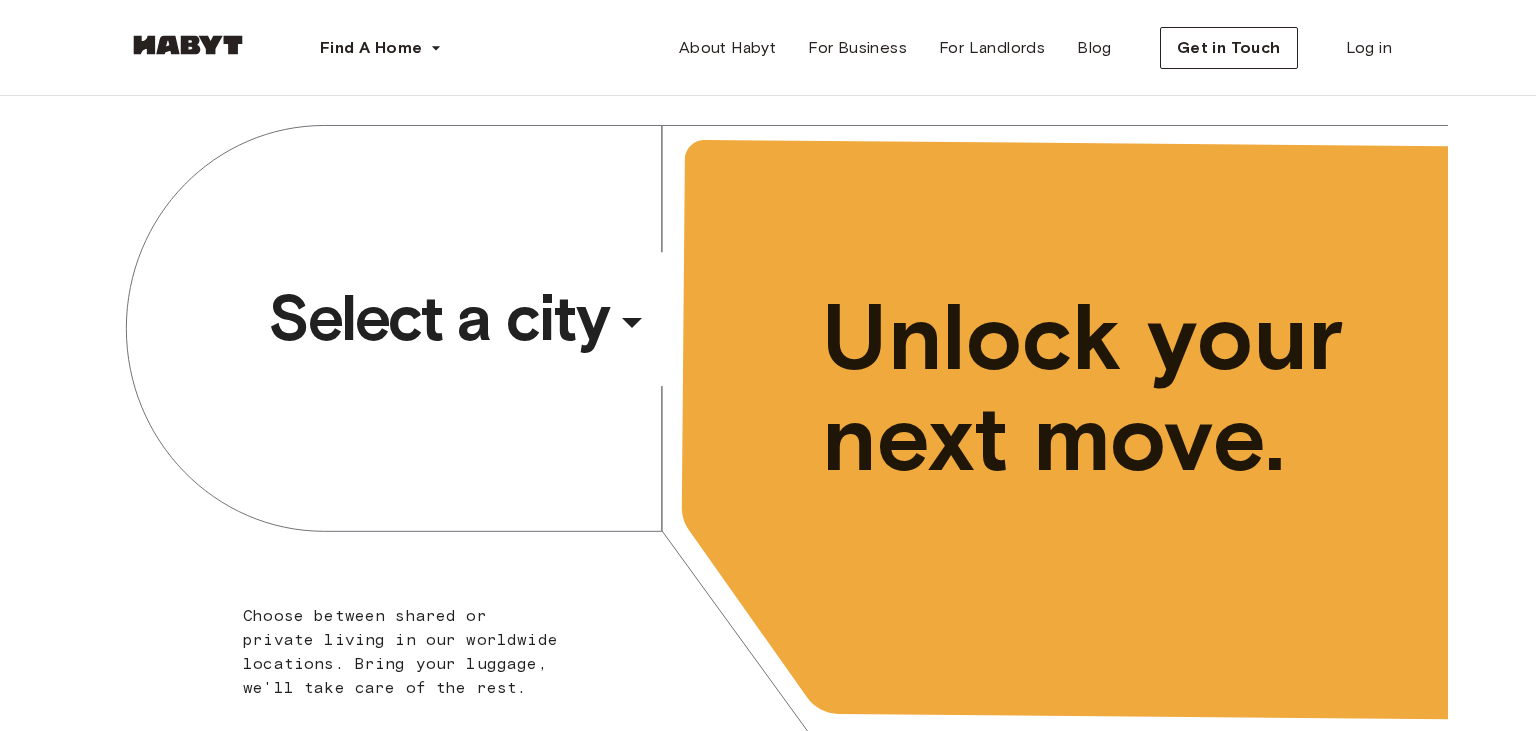 click on "Select a city" at bounding box center [438, 318] 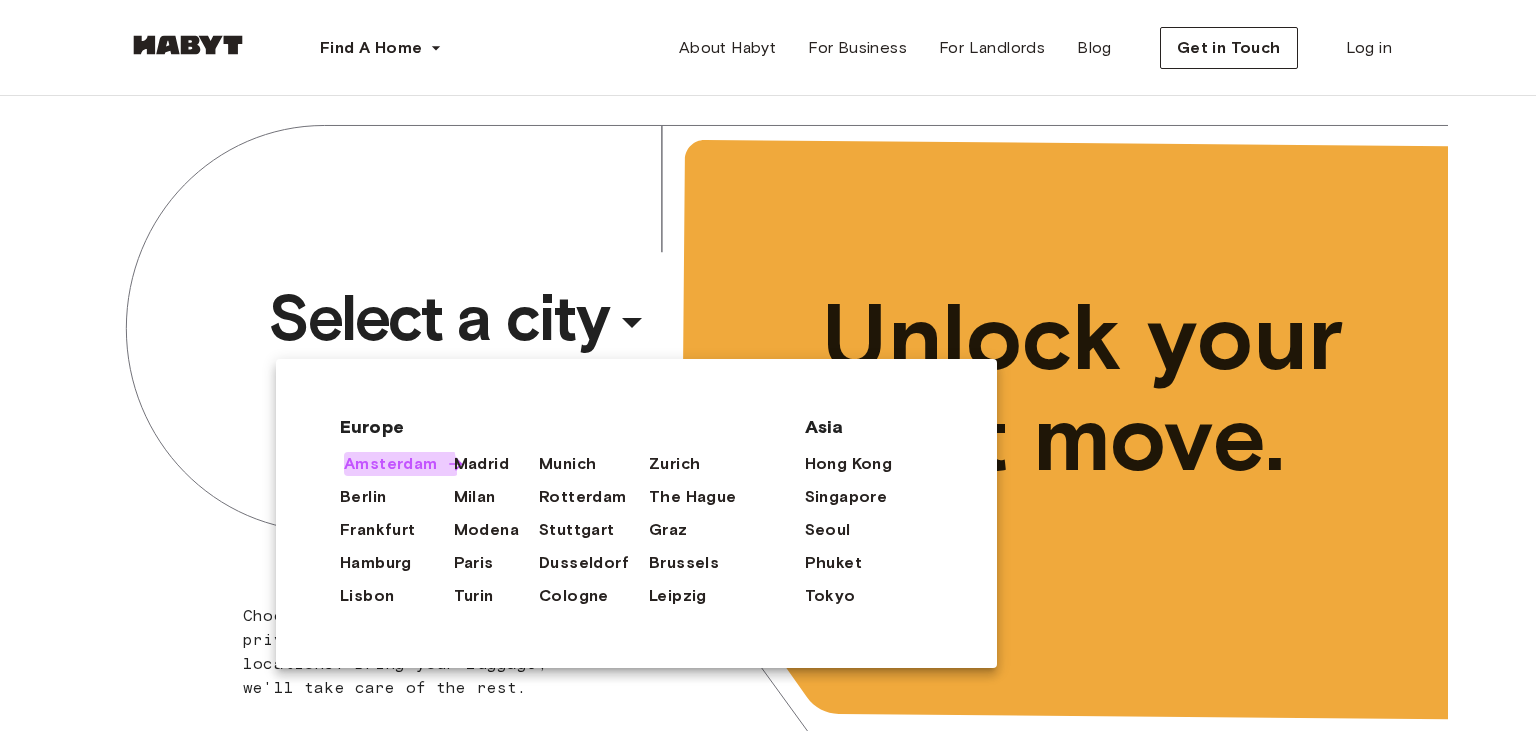 click on "Amsterdam" at bounding box center (391, 464) 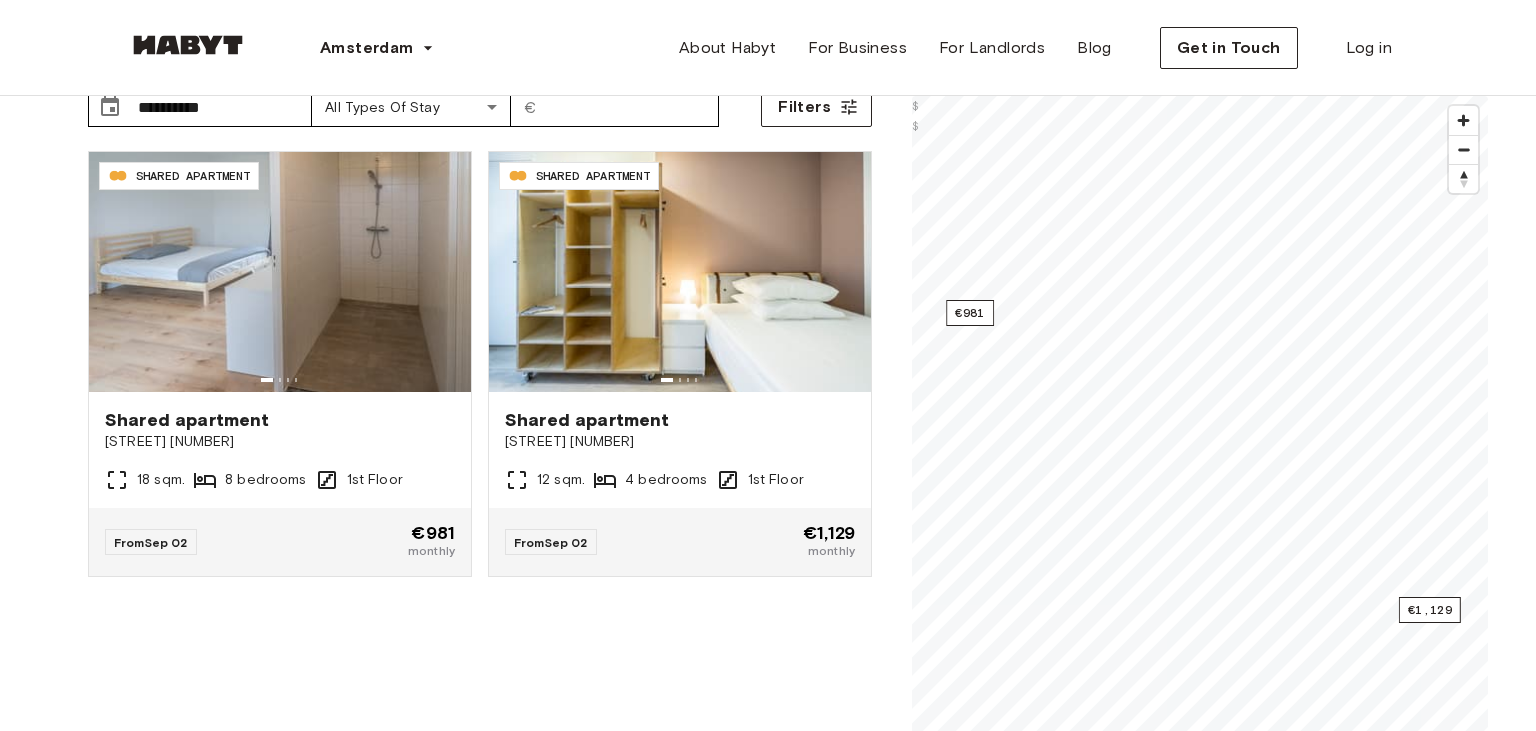 scroll, scrollTop: 102, scrollLeft: 0, axis: vertical 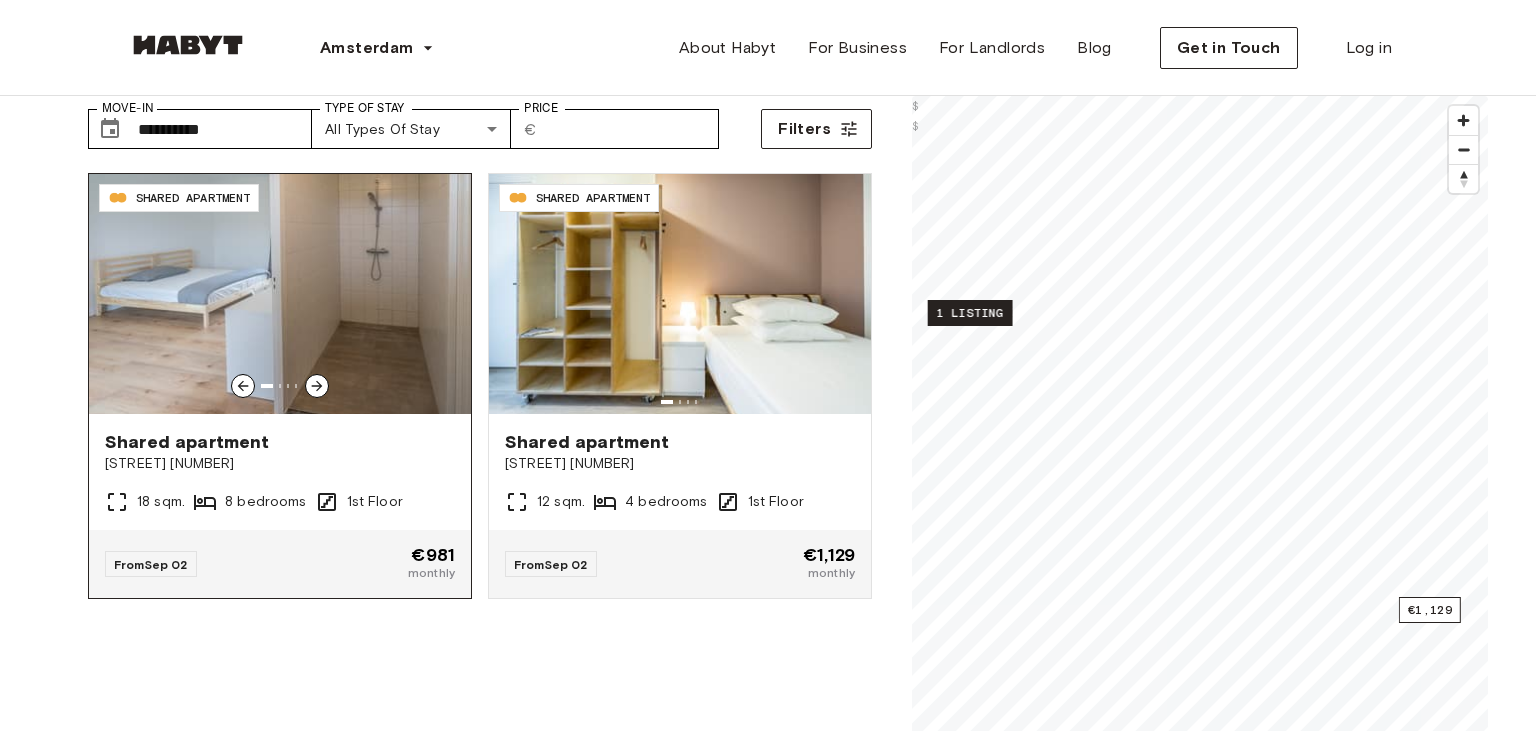 click at bounding box center (280, 294) 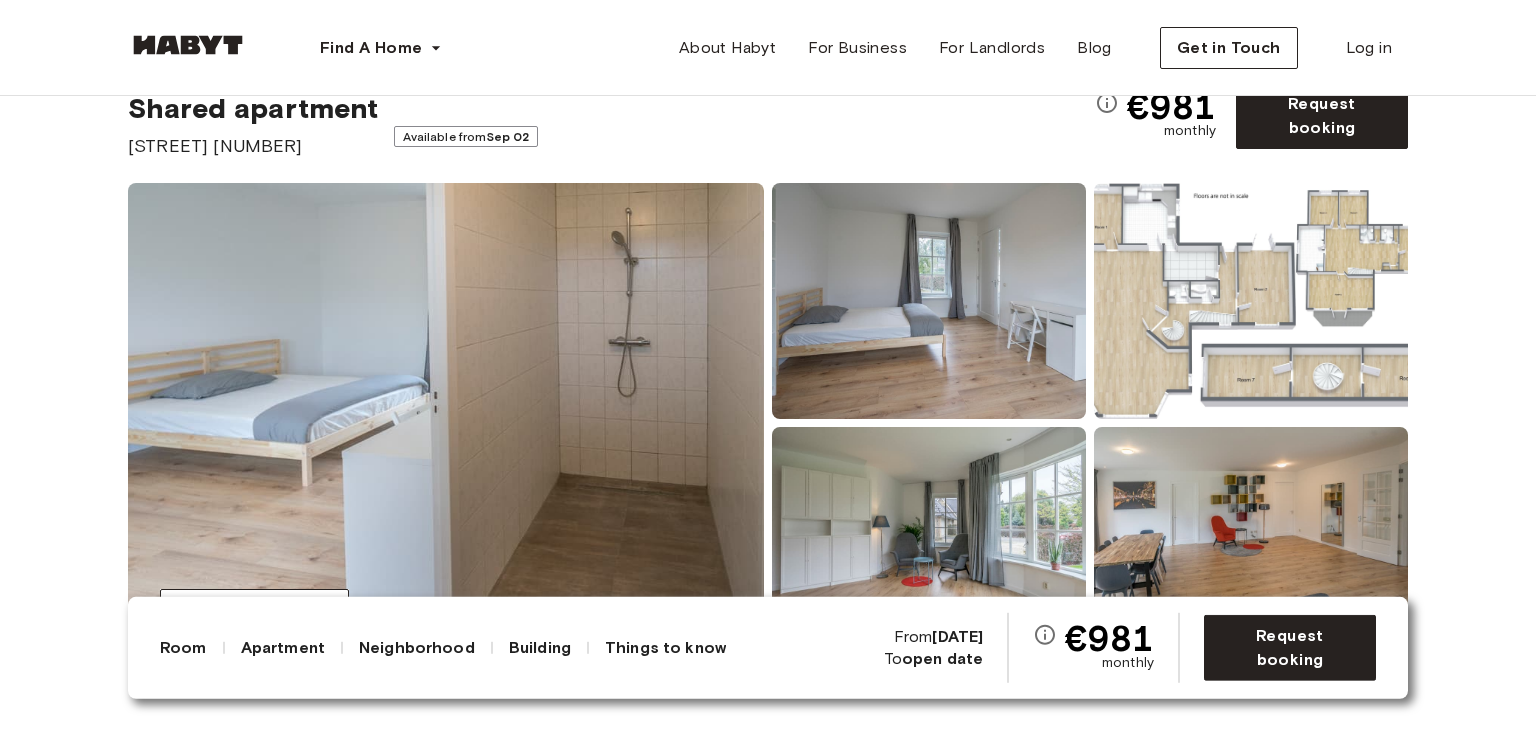 scroll, scrollTop: 80, scrollLeft: 0, axis: vertical 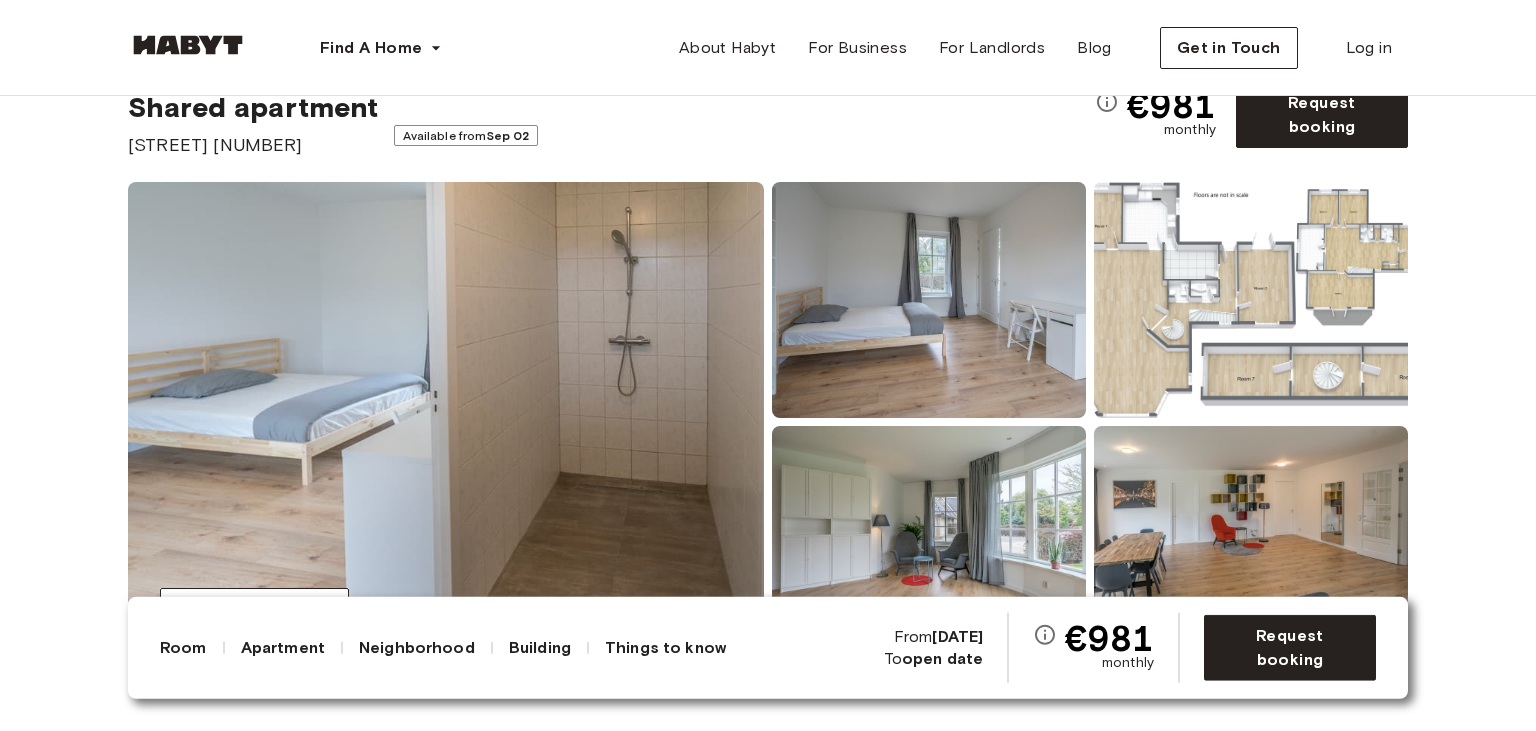 click at bounding box center (446, 422) 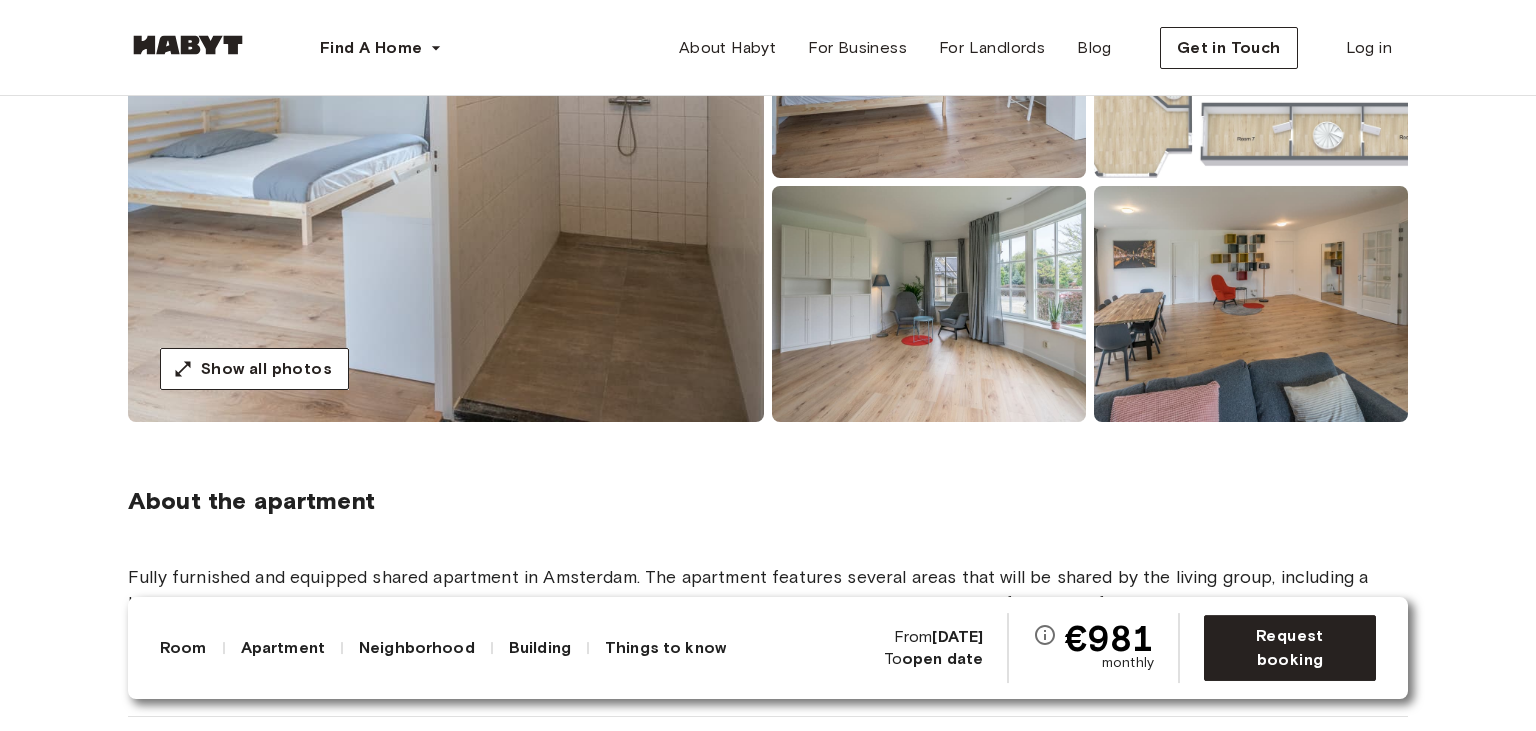 scroll, scrollTop: 315, scrollLeft: 0, axis: vertical 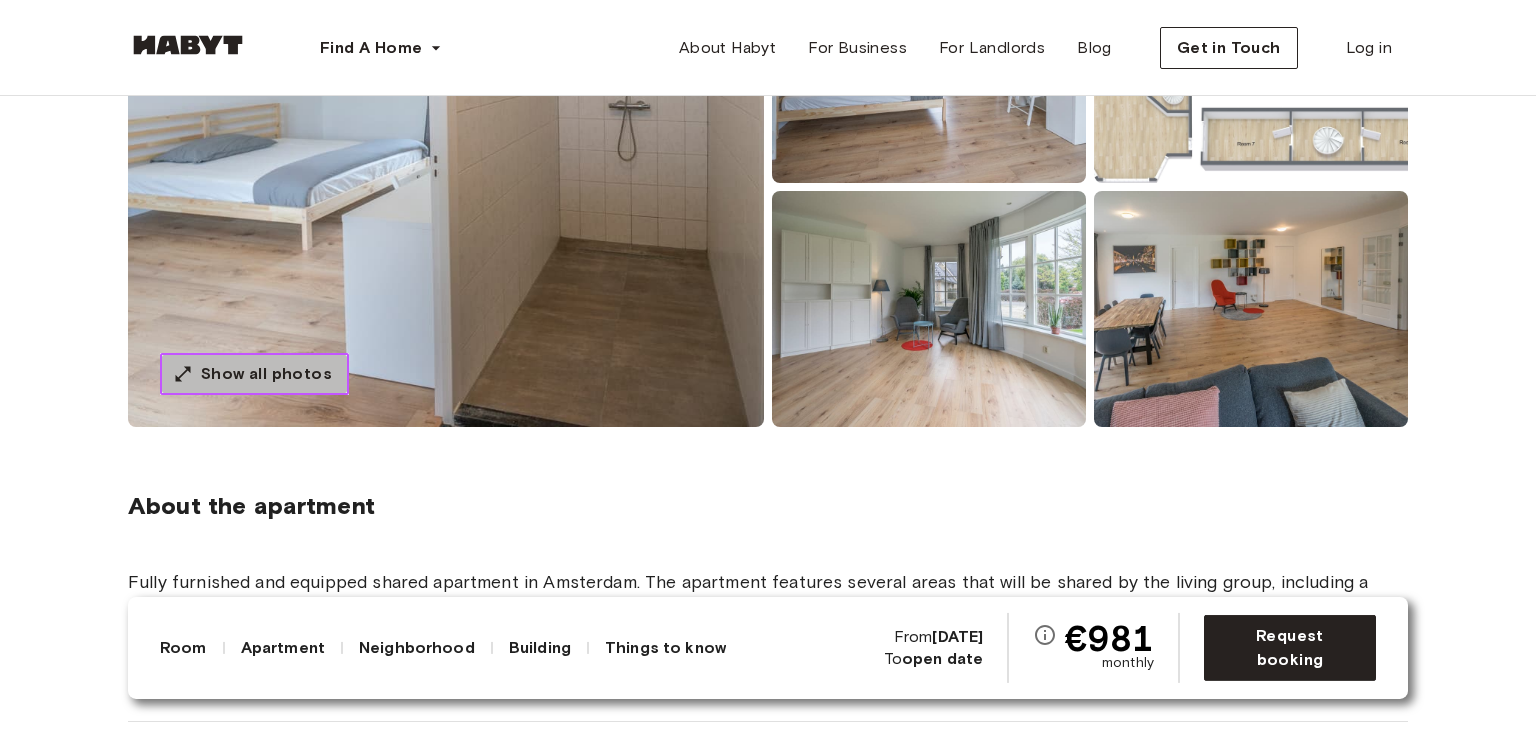 click on "Show all photos" at bounding box center [266, 374] 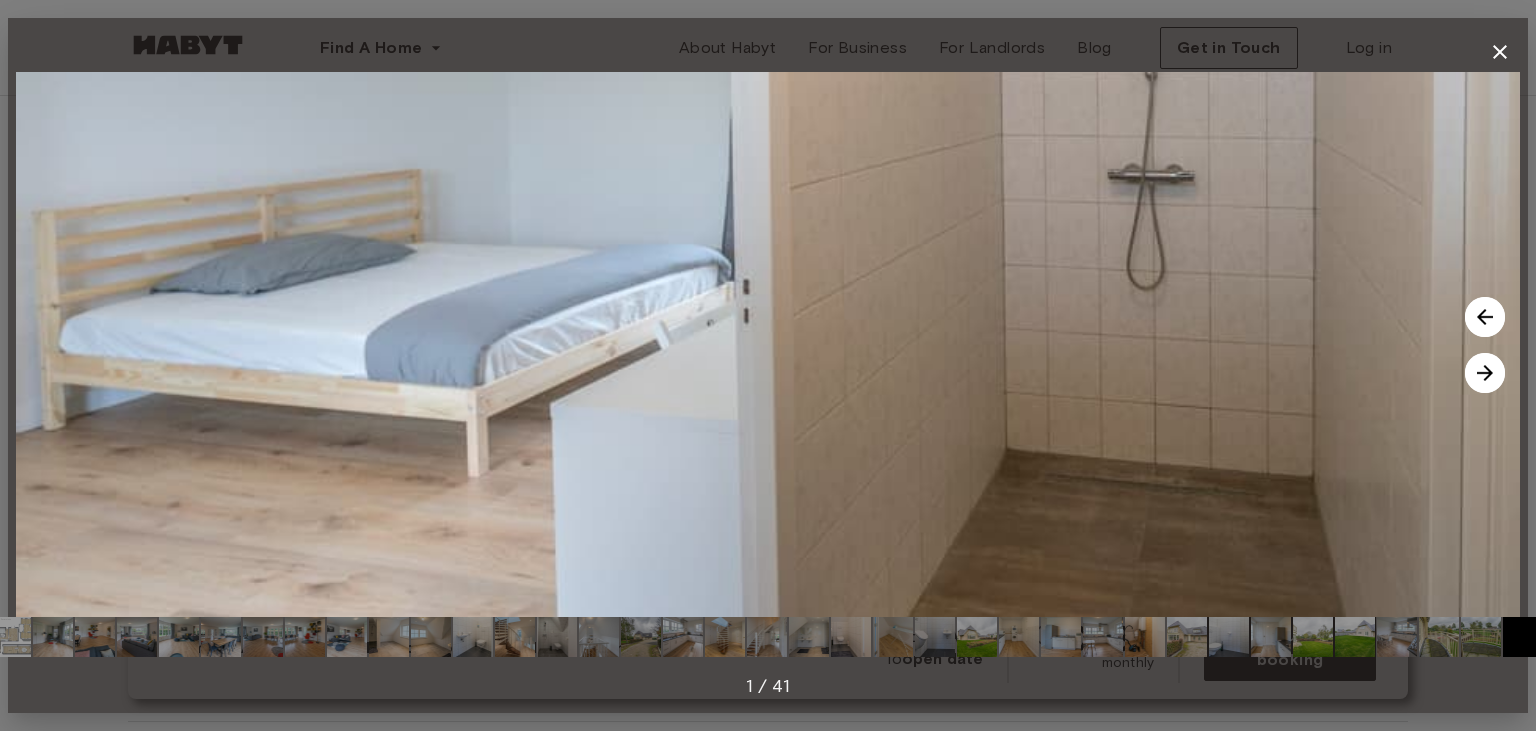 click at bounding box center (1485, 373) 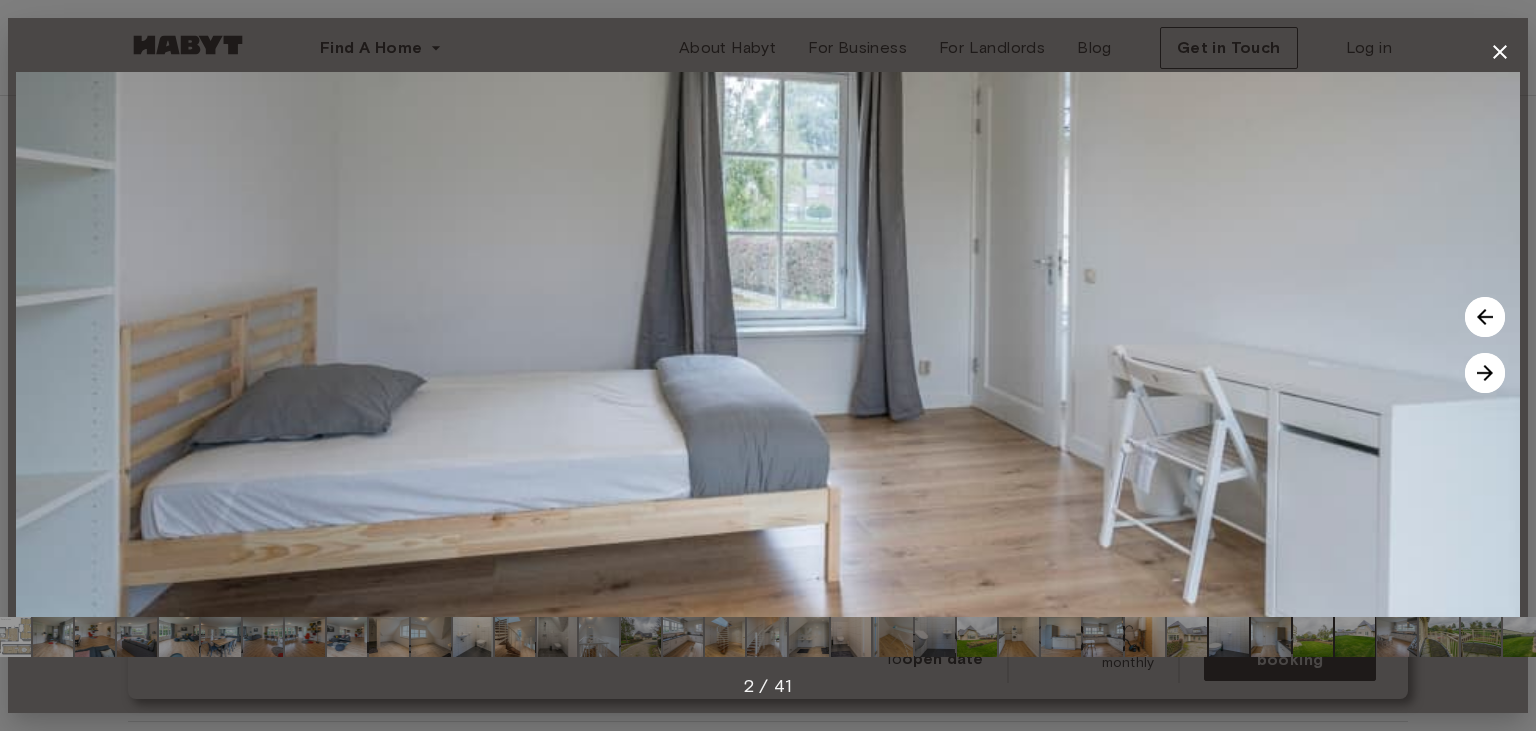 click at bounding box center [1485, 373] 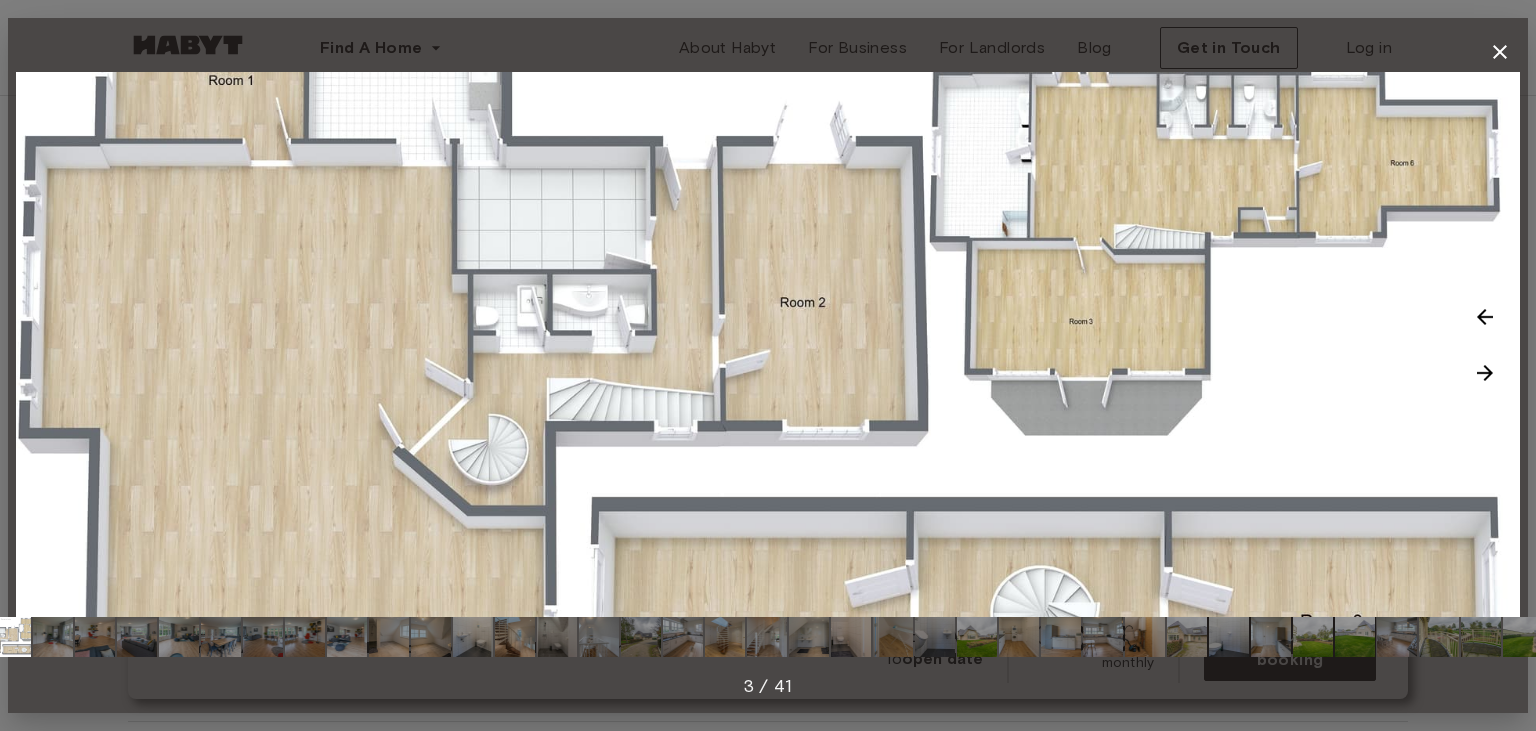 click at bounding box center [1485, 373] 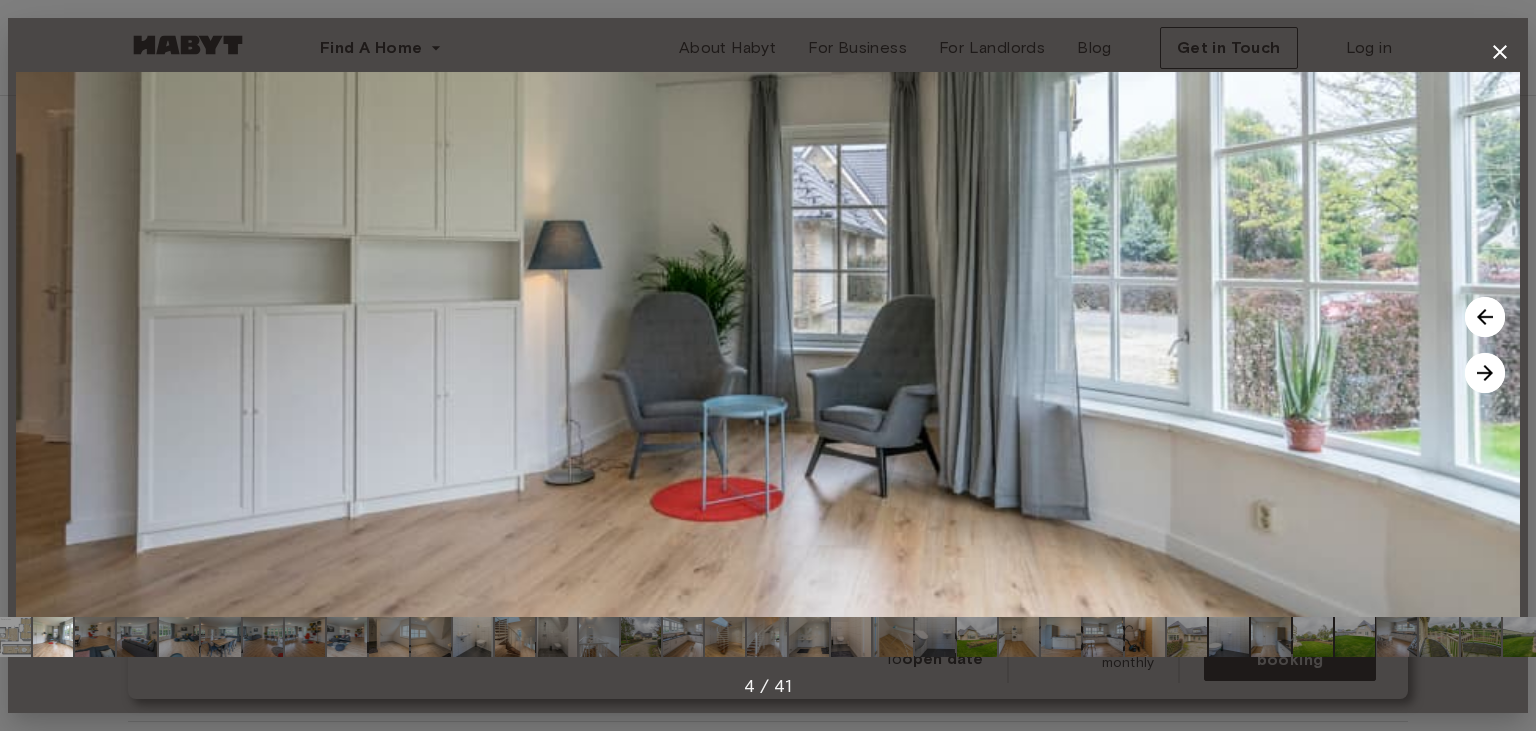 click at bounding box center (1485, 373) 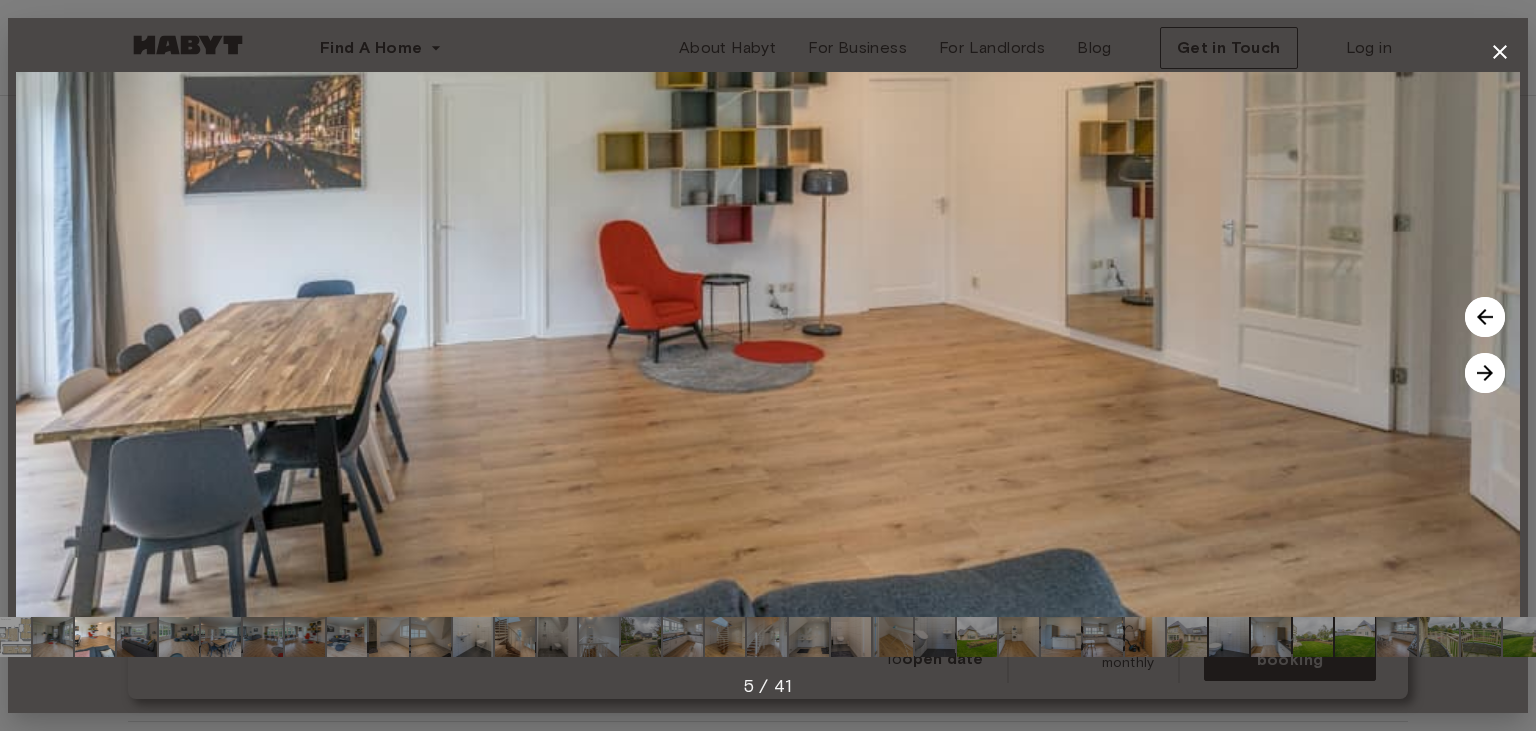 click at bounding box center [1485, 373] 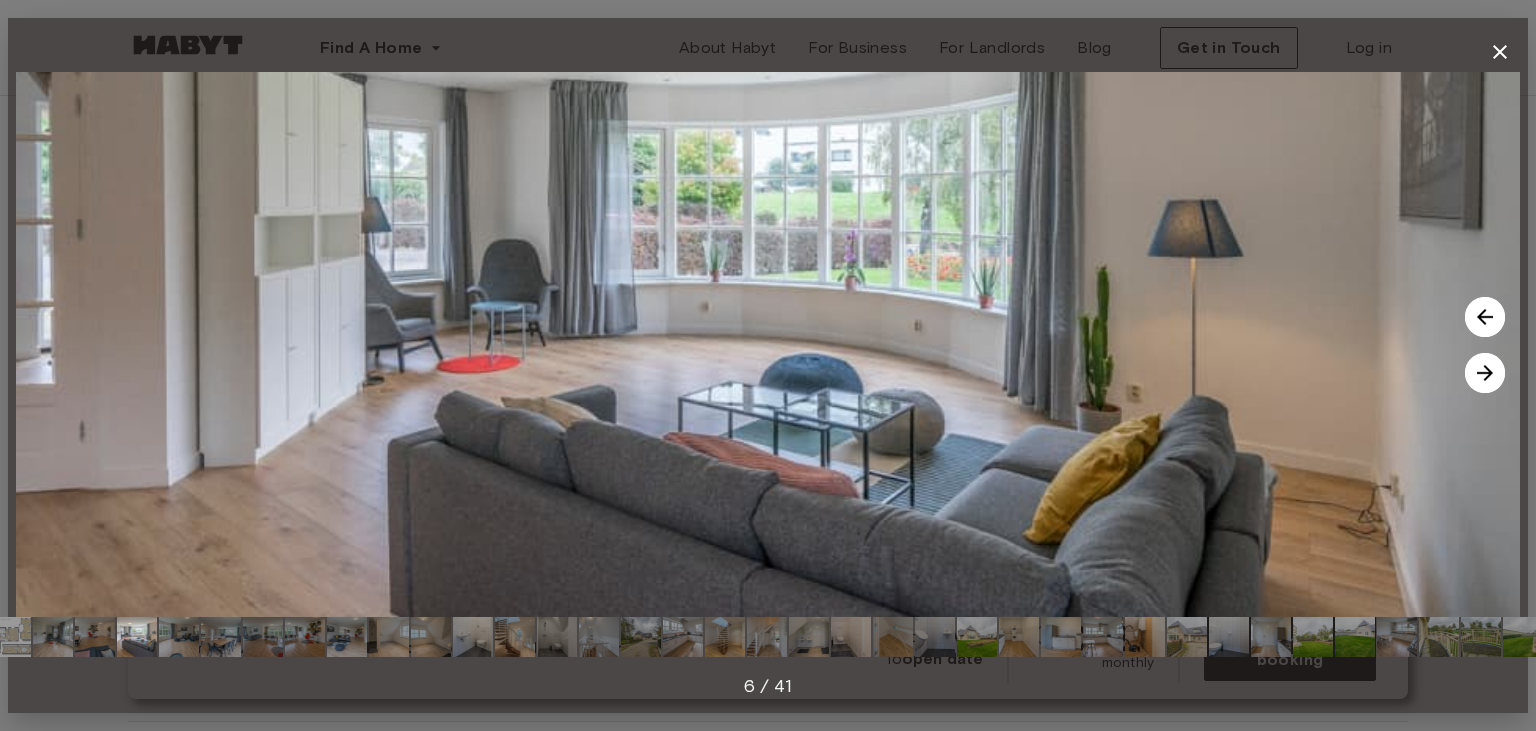 click at bounding box center [1485, 373] 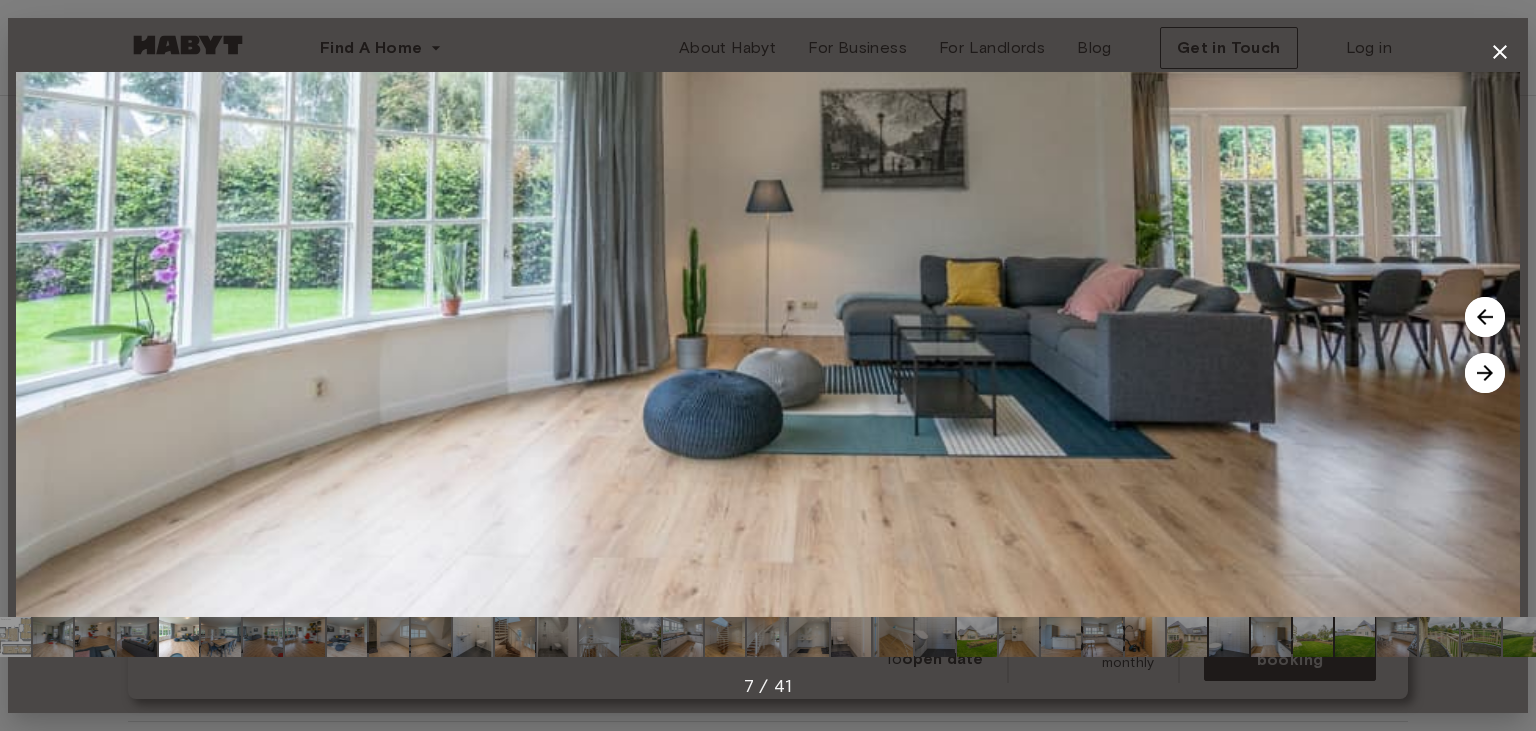 click at bounding box center (1485, 373) 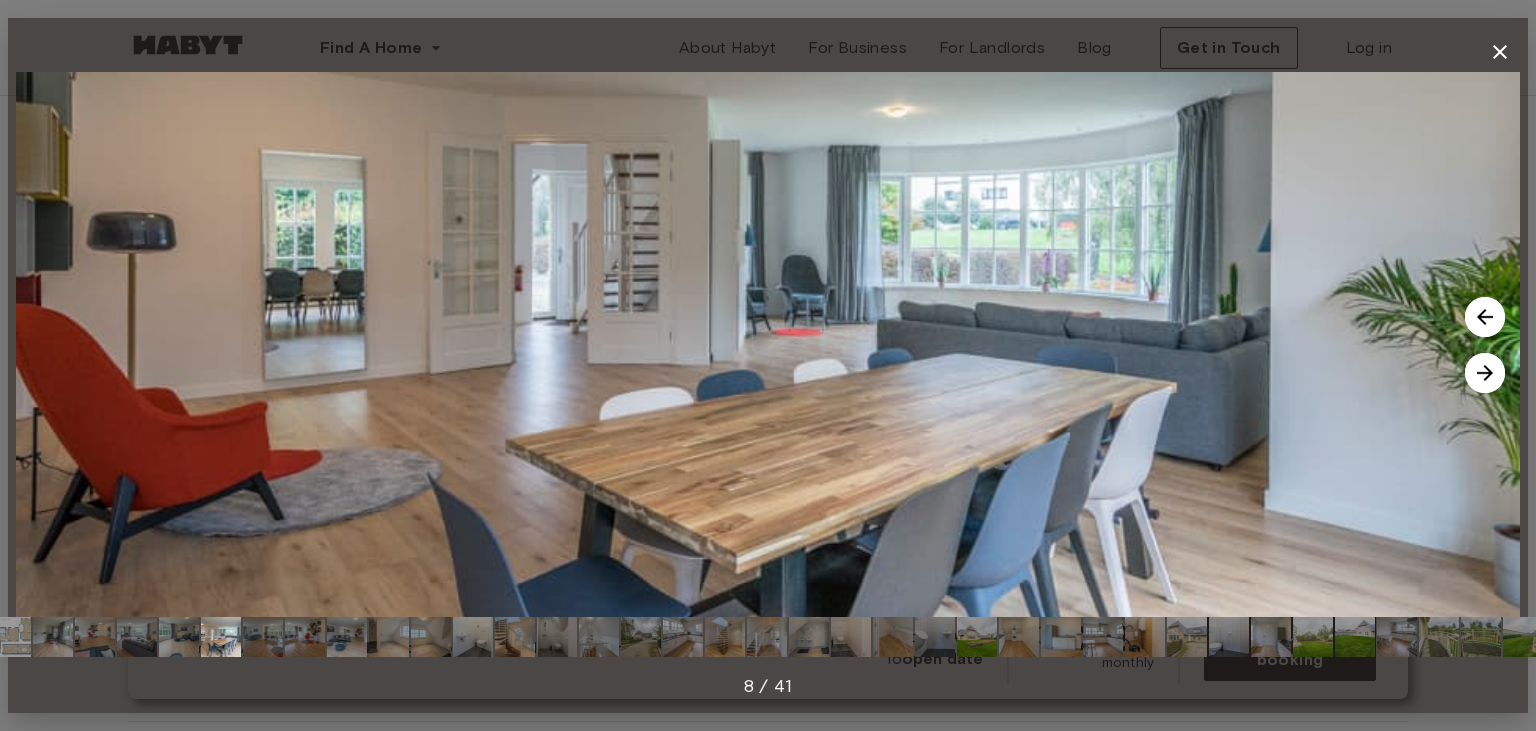 click at bounding box center [1485, 373] 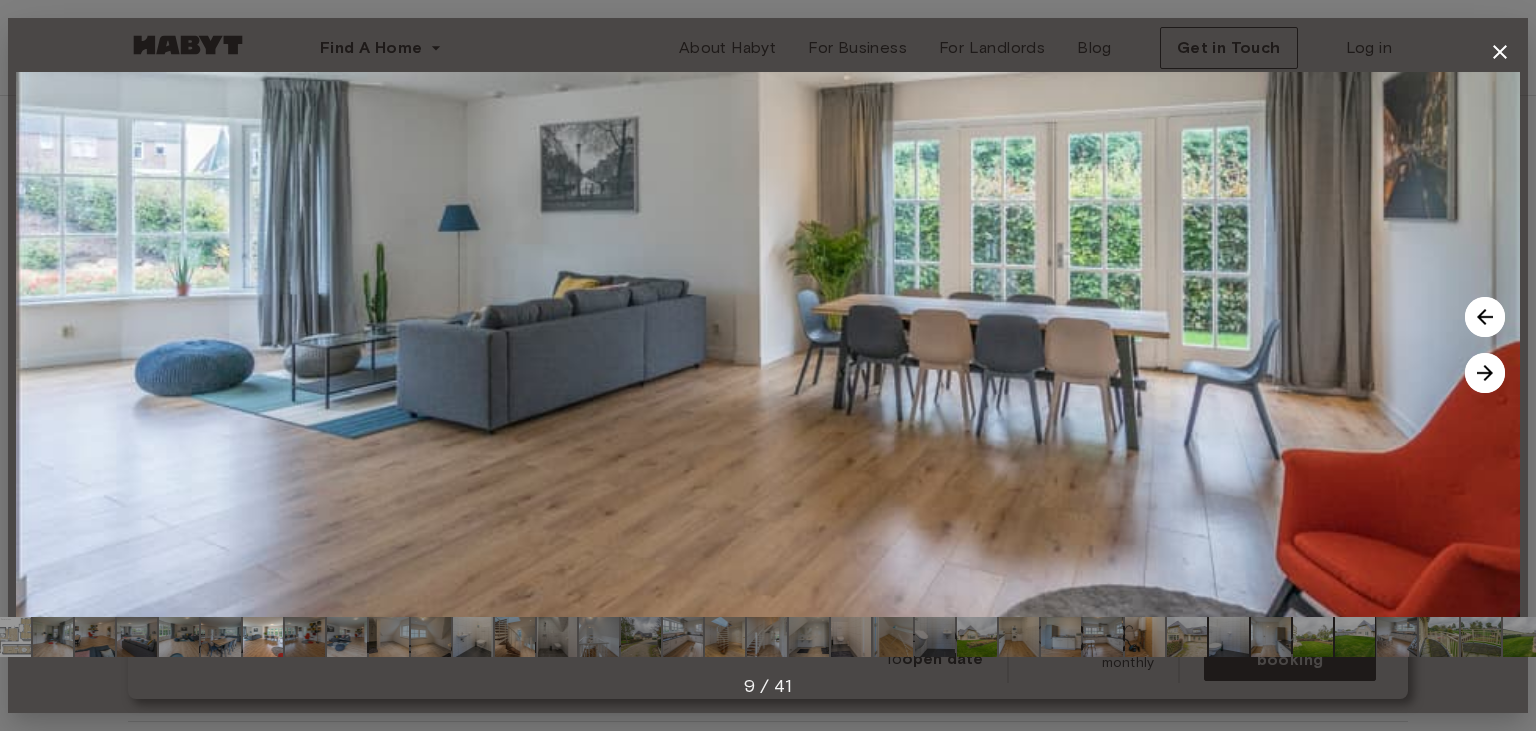click at bounding box center (1485, 373) 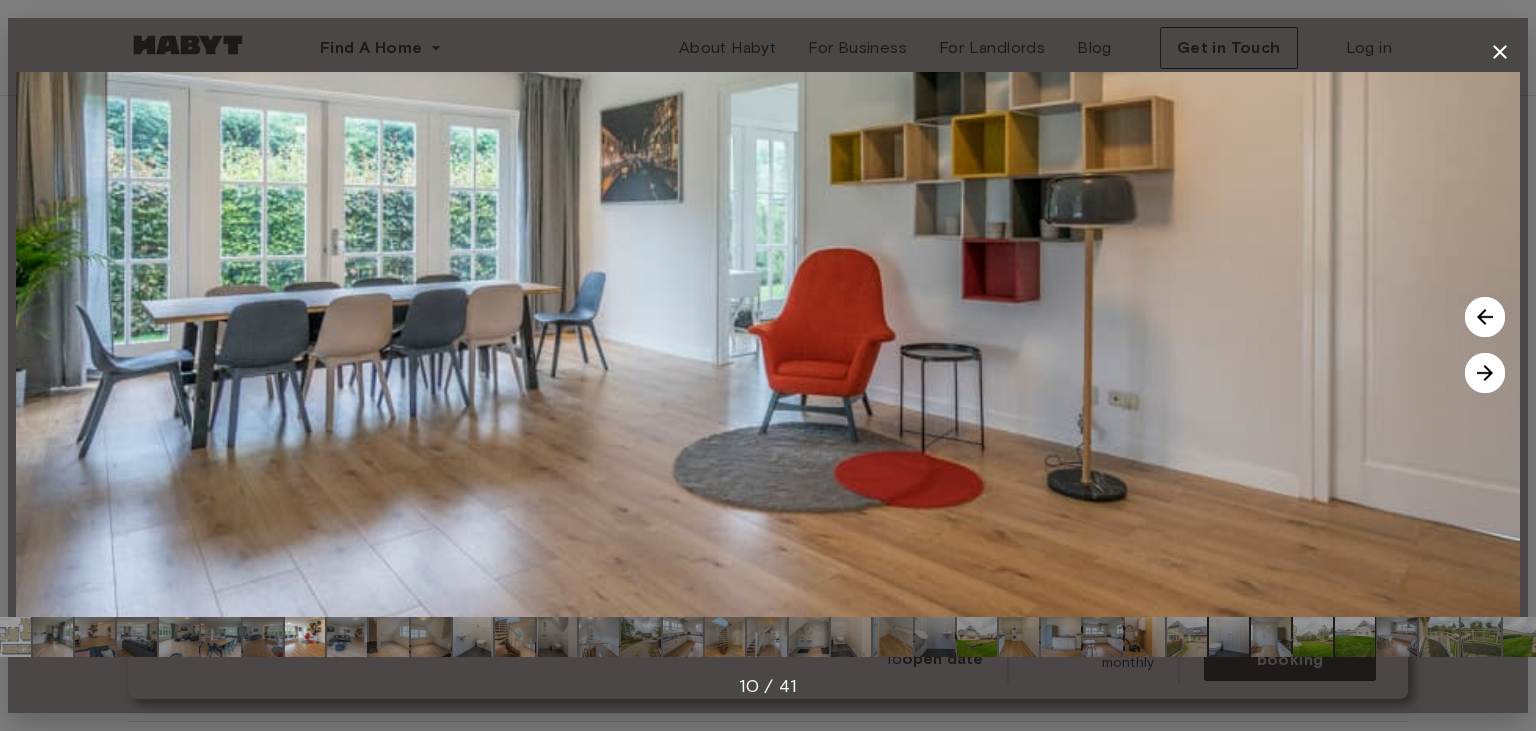 click at bounding box center (1485, 373) 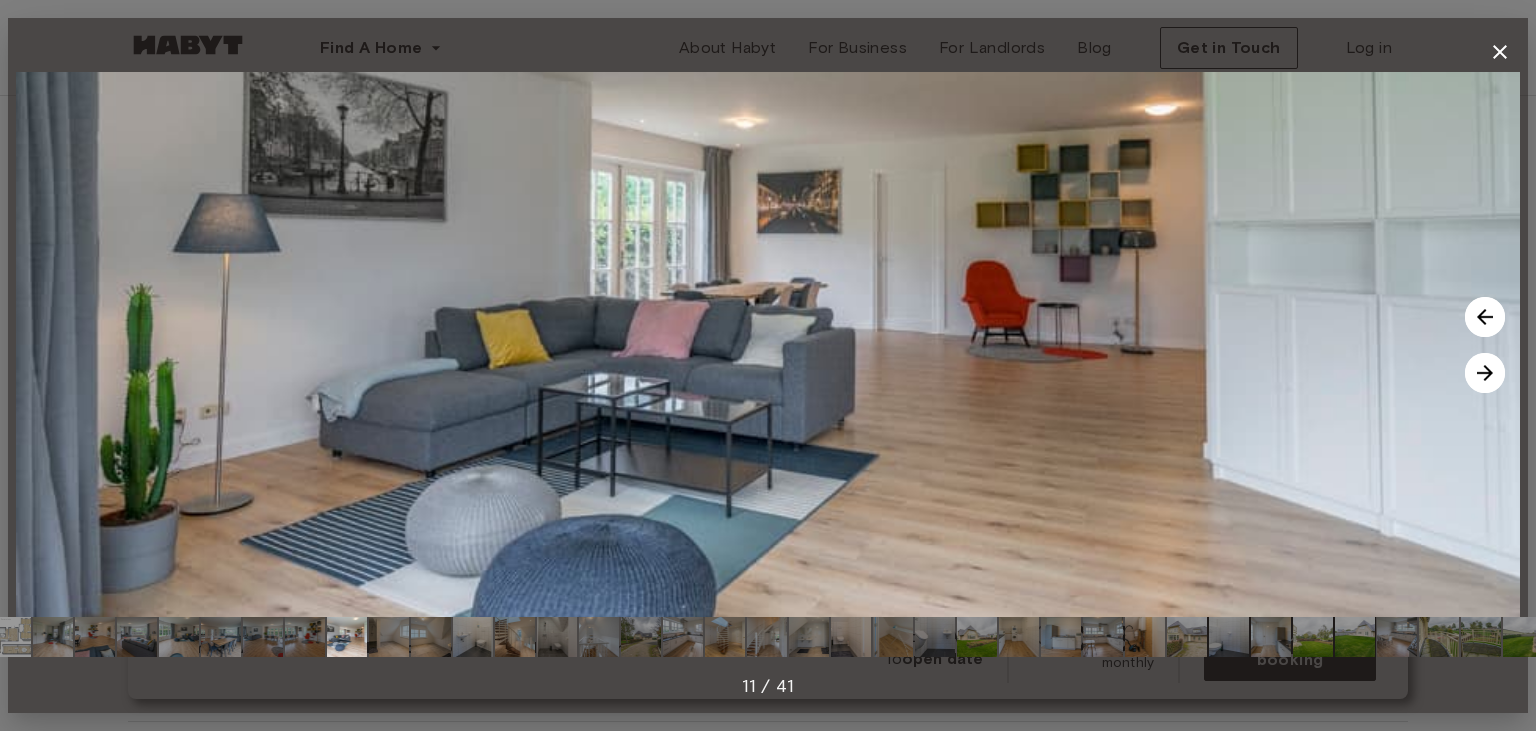 click at bounding box center (1485, 373) 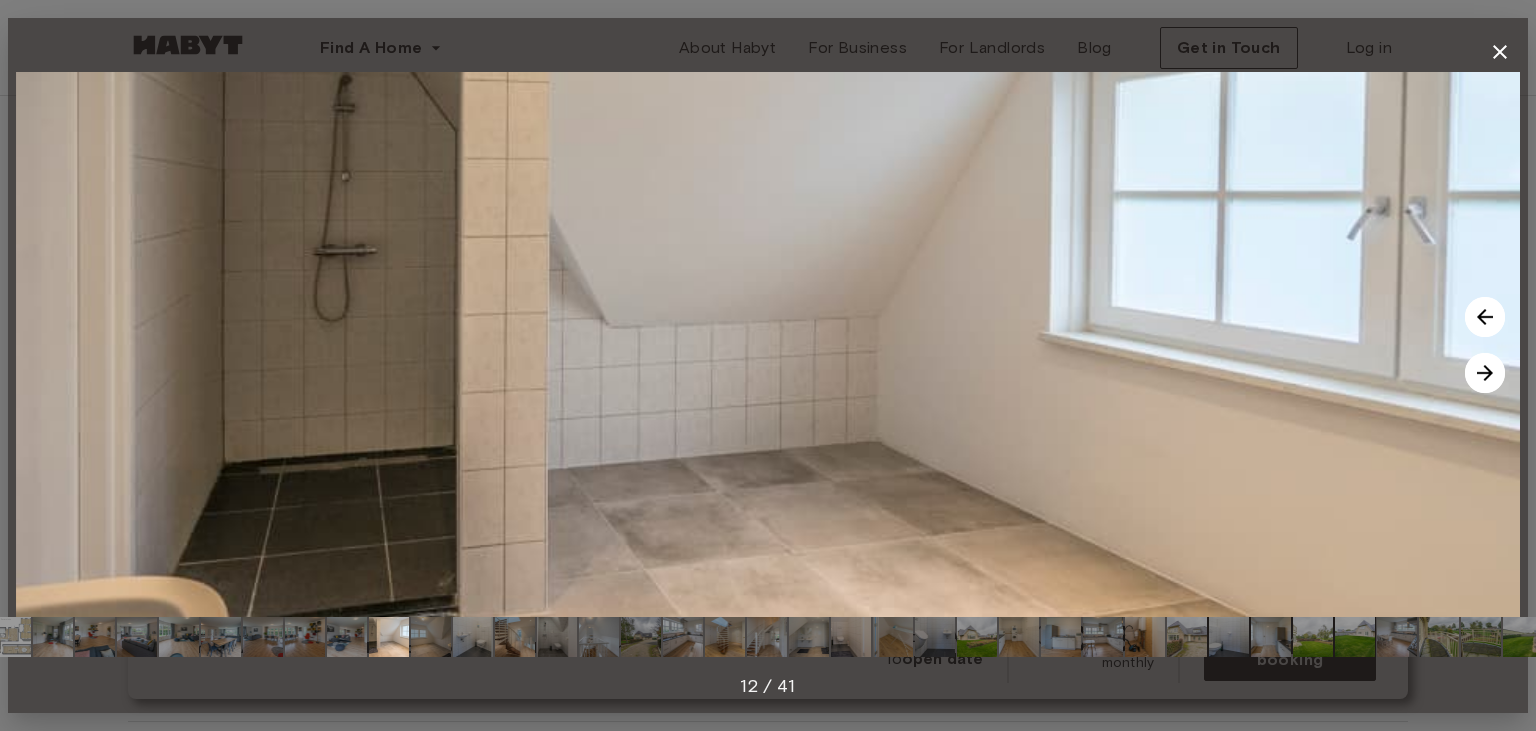 click at bounding box center (1485, 373) 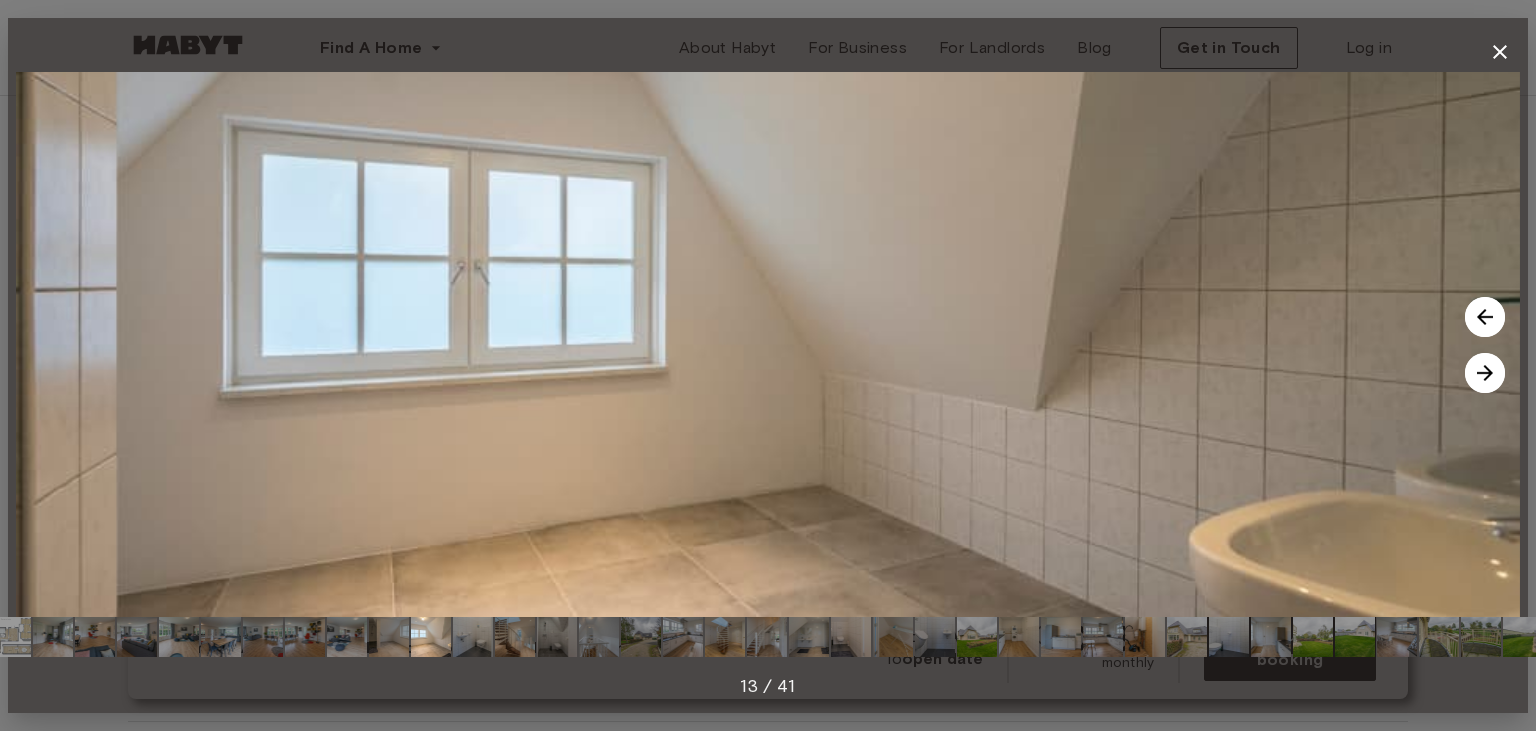 click at bounding box center [1485, 317] 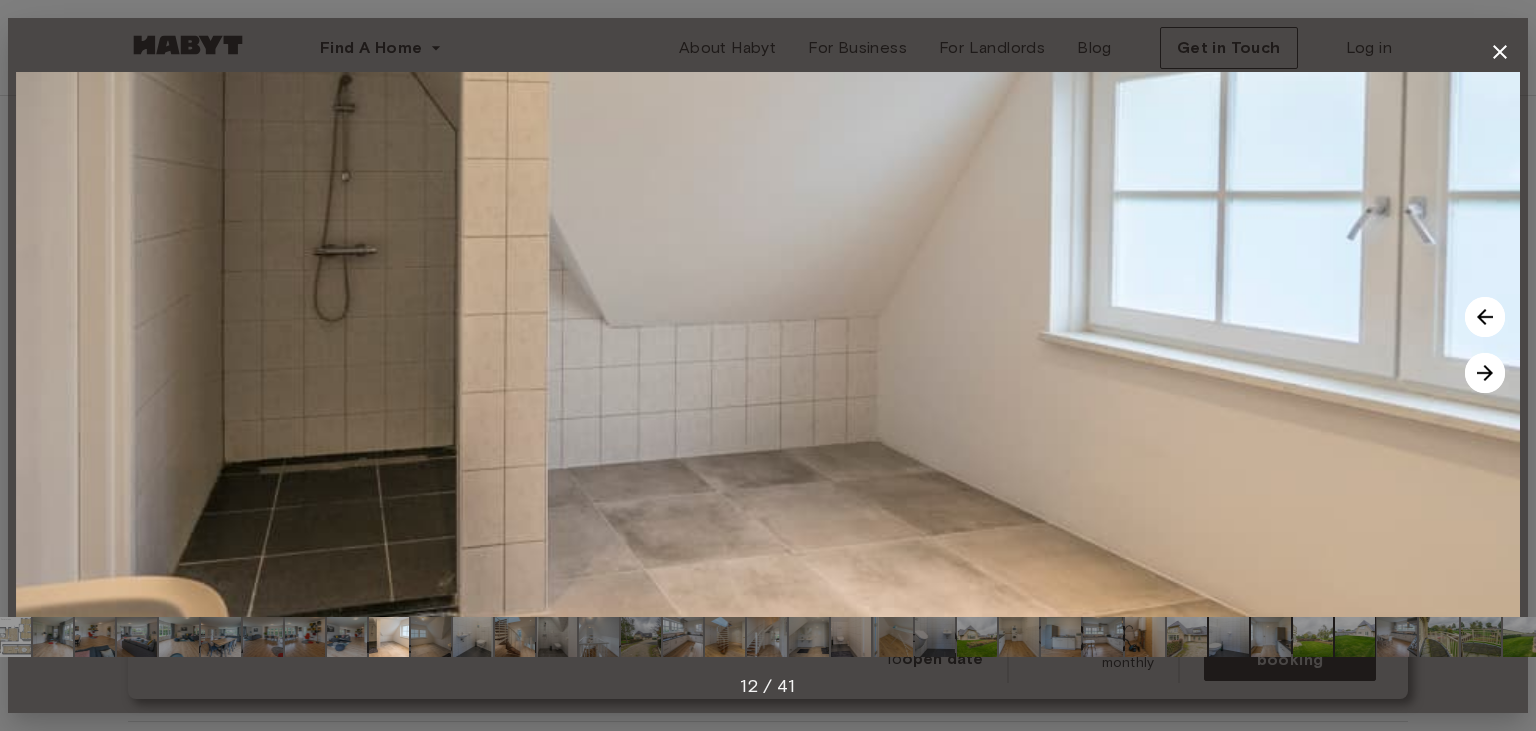 click at bounding box center (1485, 373) 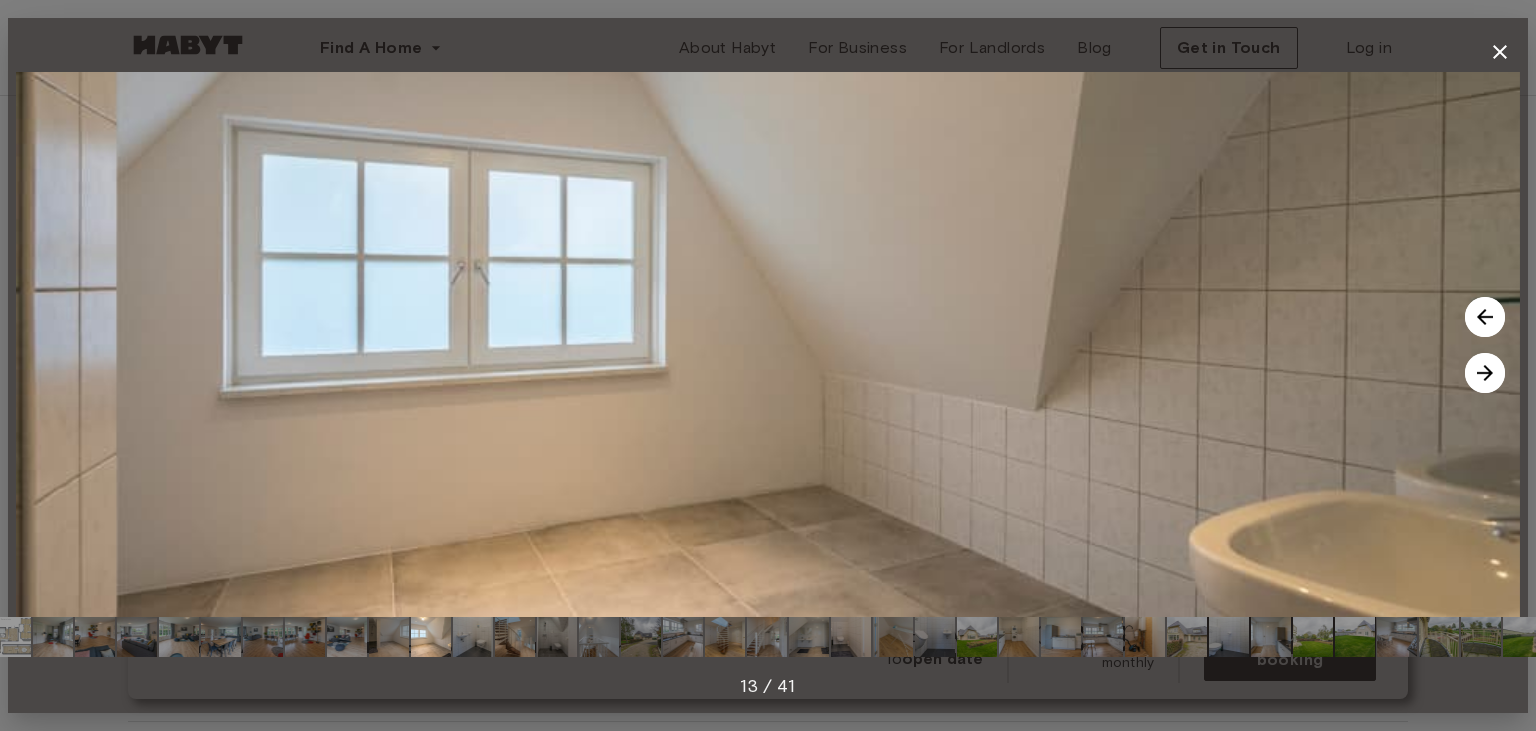 click at bounding box center (1485, 373) 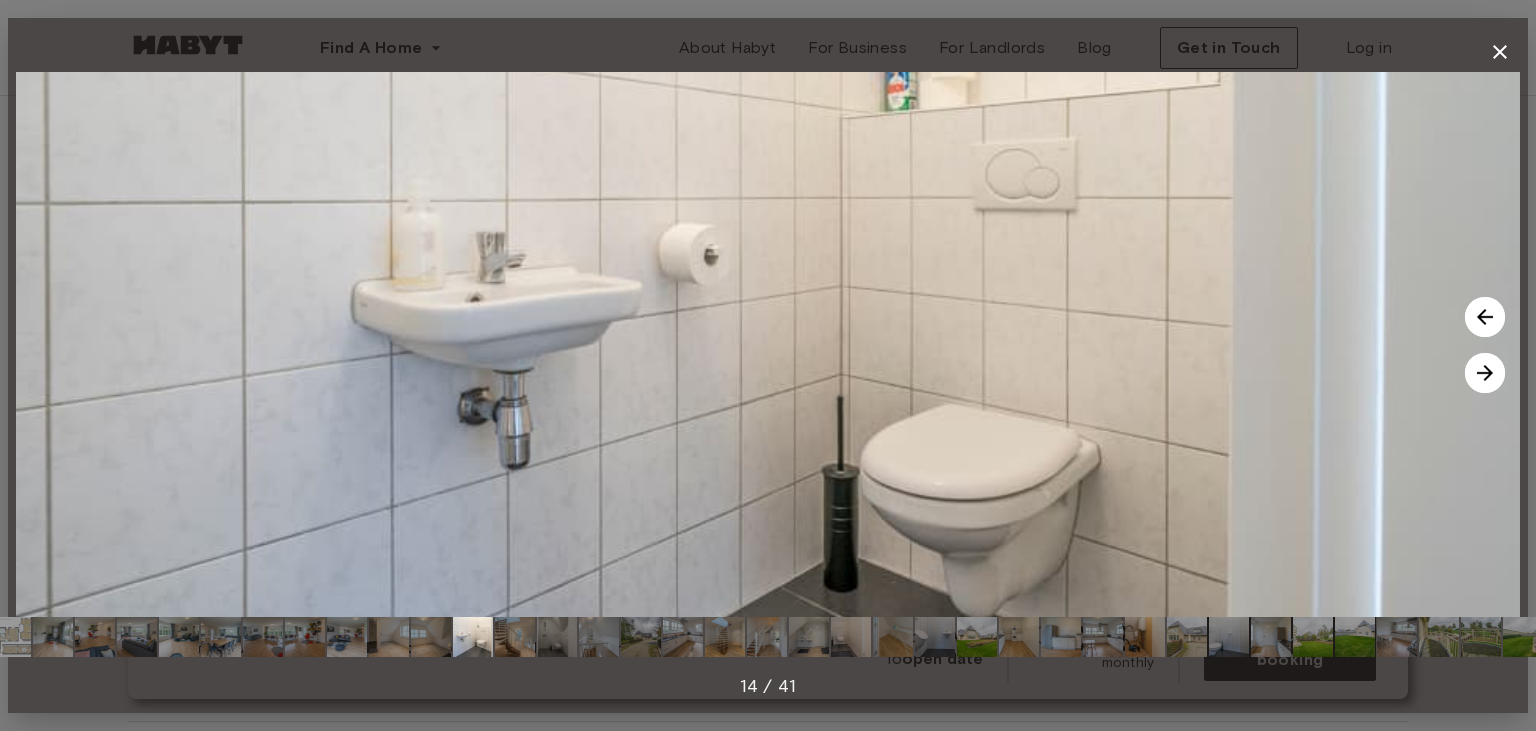 click at bounding box center [1485, 373] 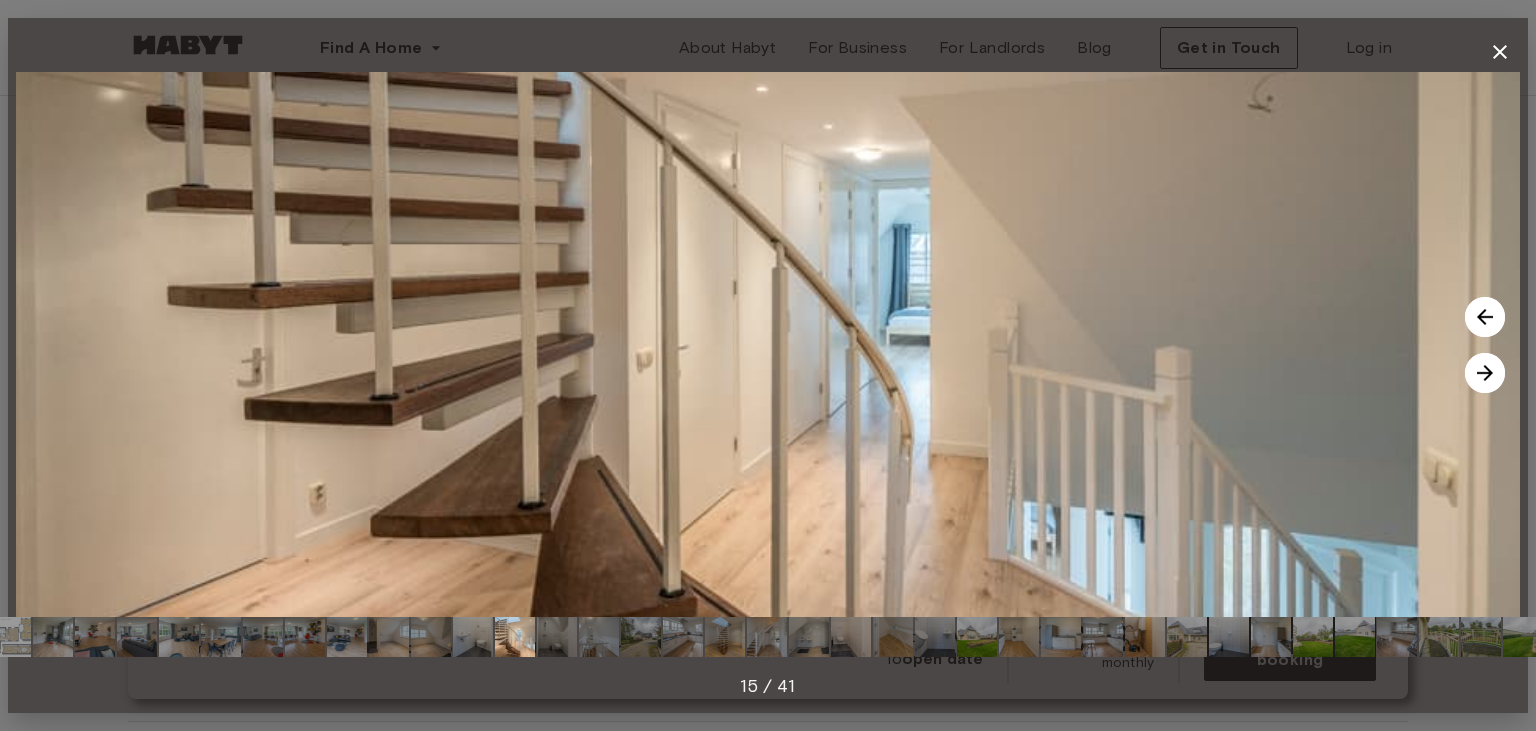 click at bounding box center (1485, 373) 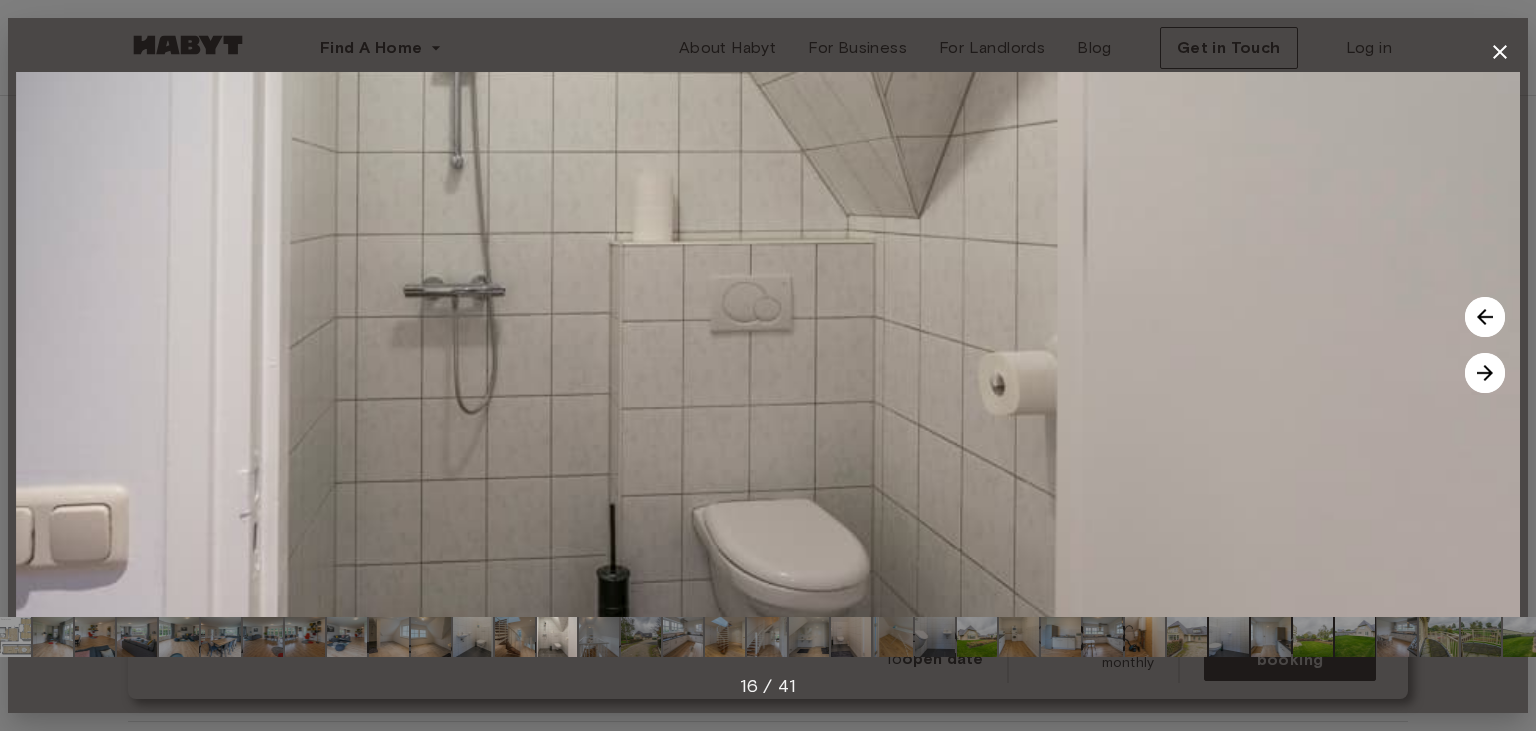 click at bounding box center (1485, 373) 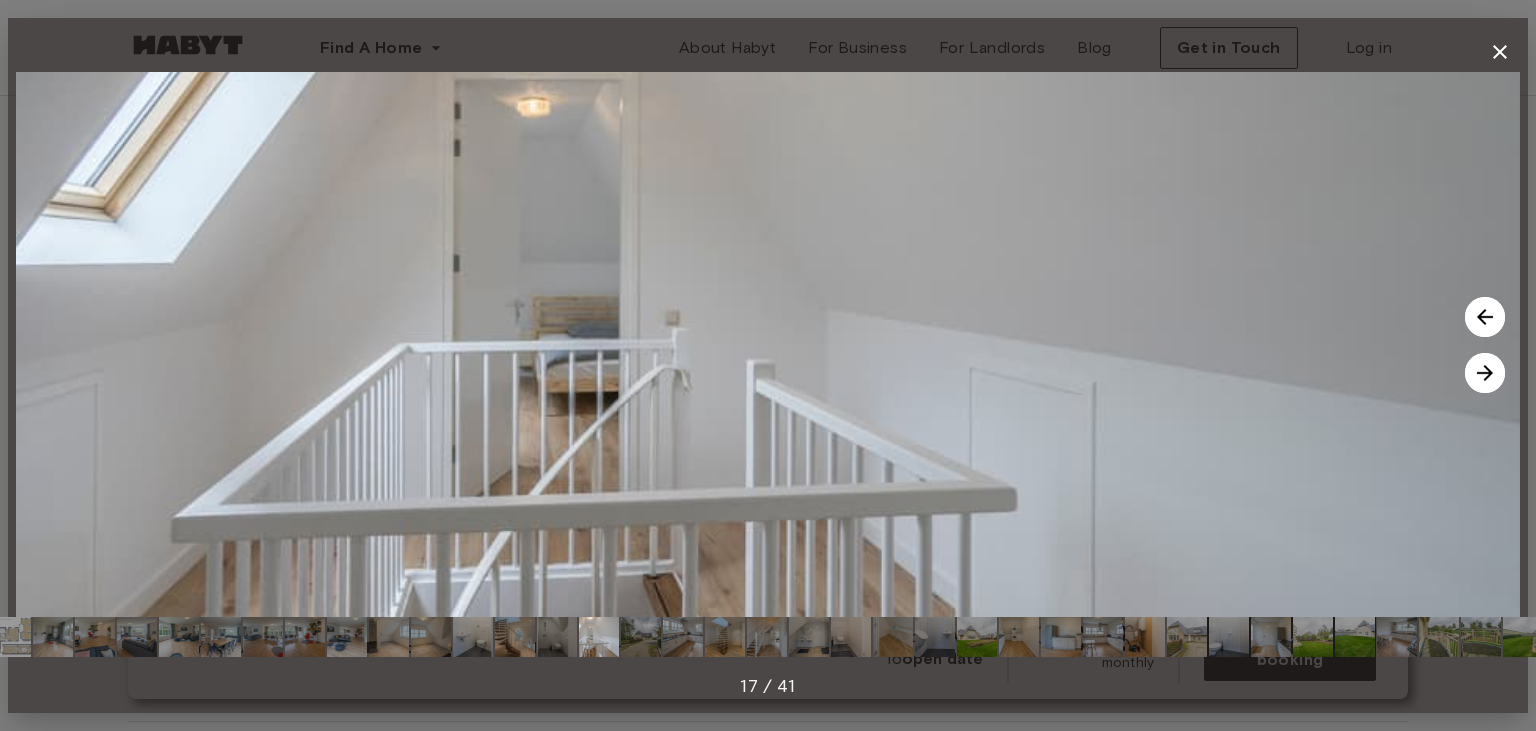 click at bounding box center (1485, 373) 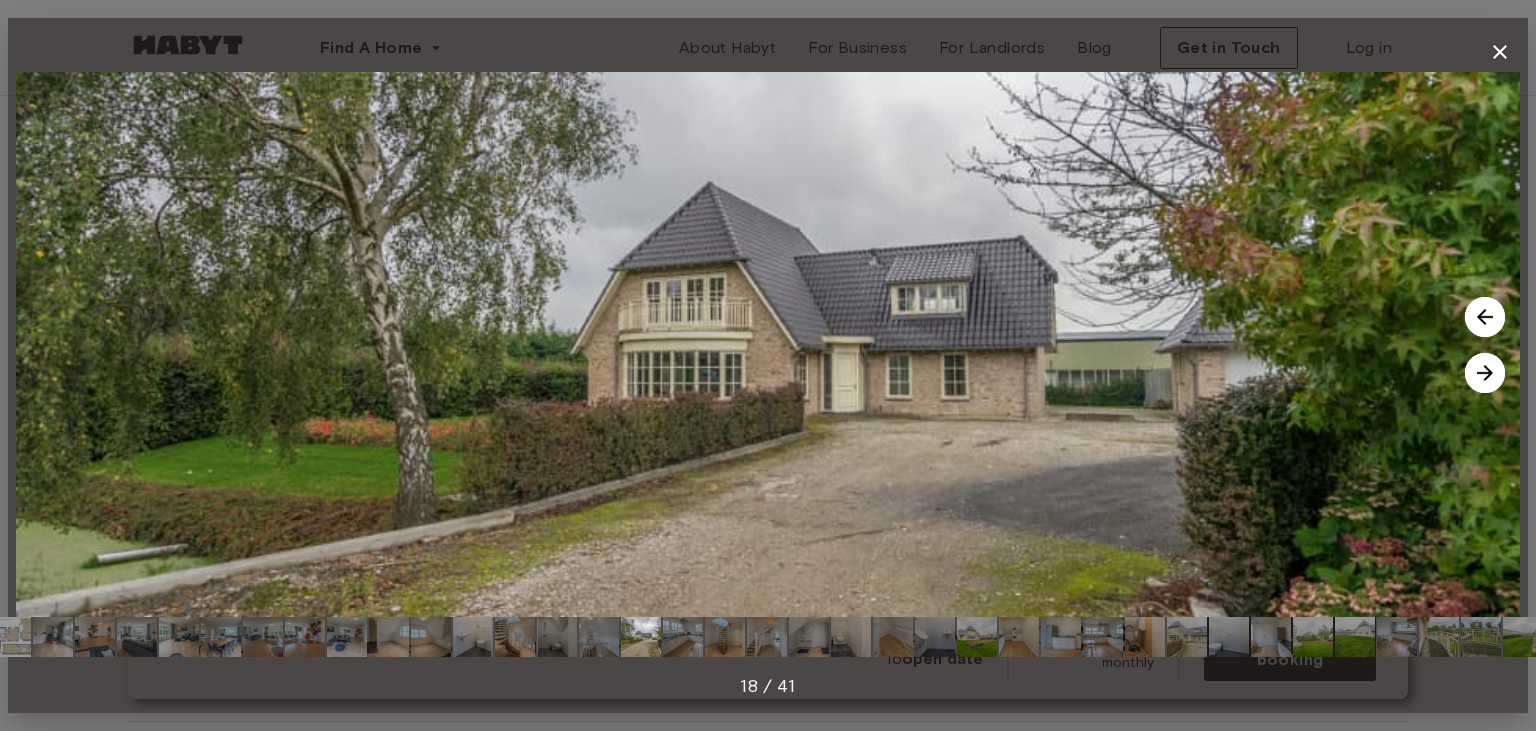 click at bounding box center (1485, 373) 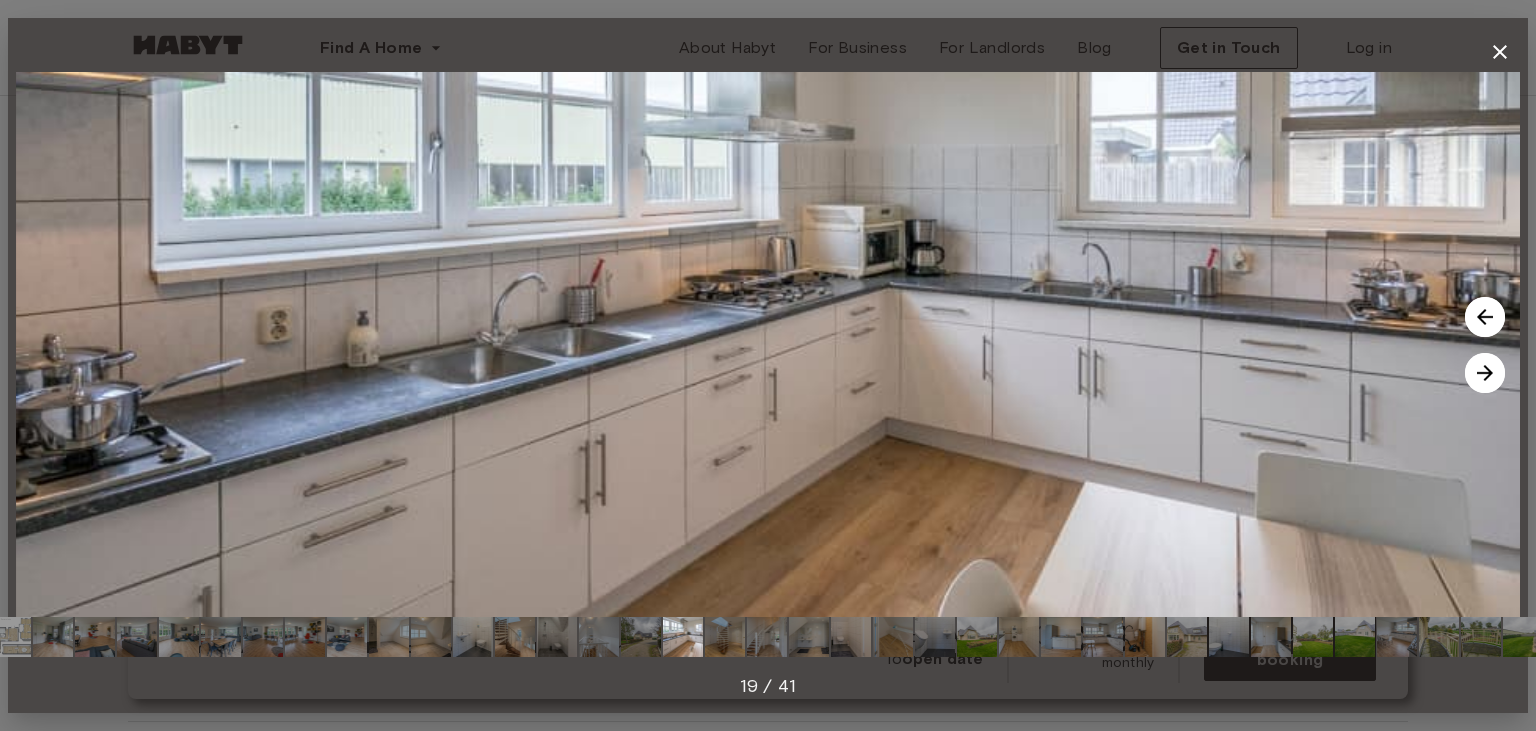 click at bounding box center [1485, 373] 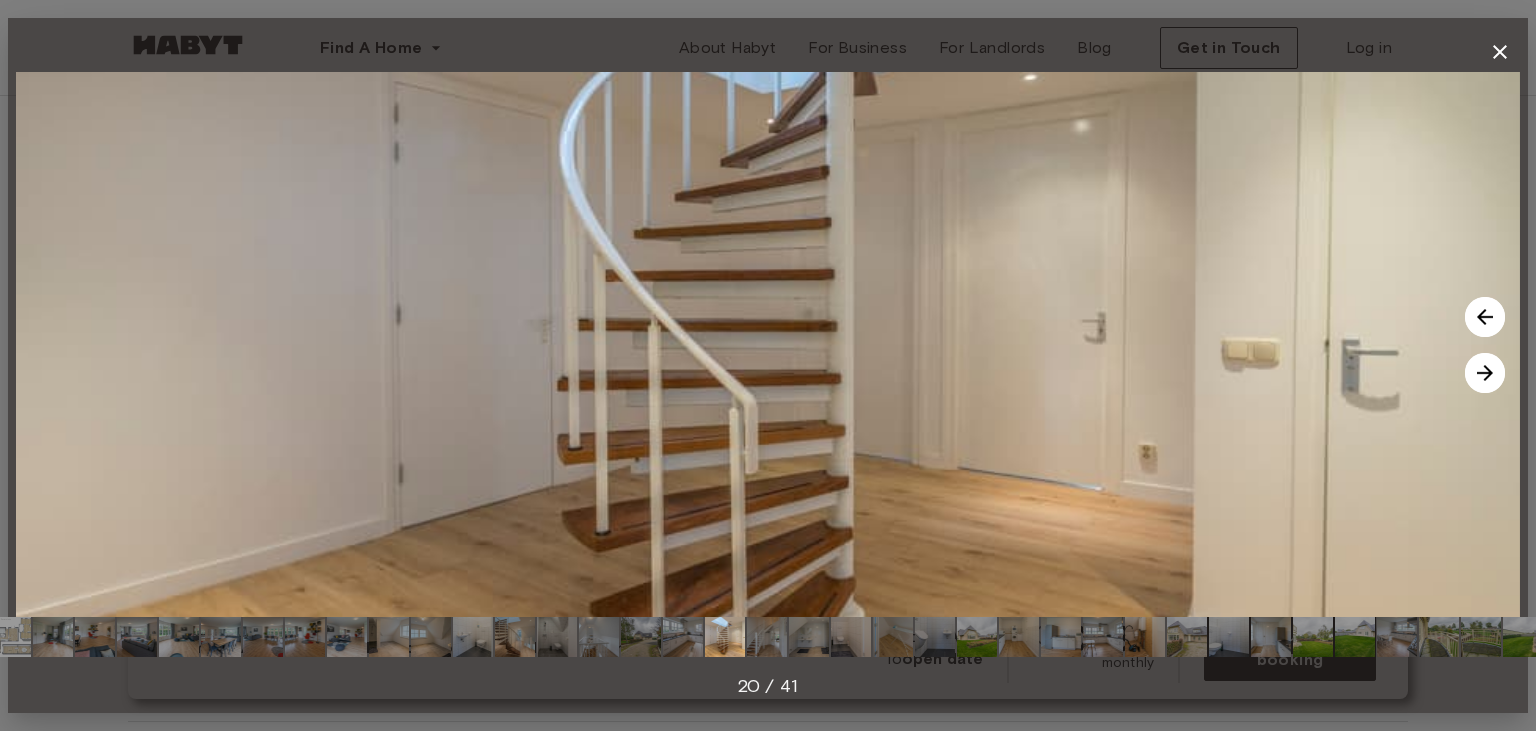 click at bounding box center (1485, 373) 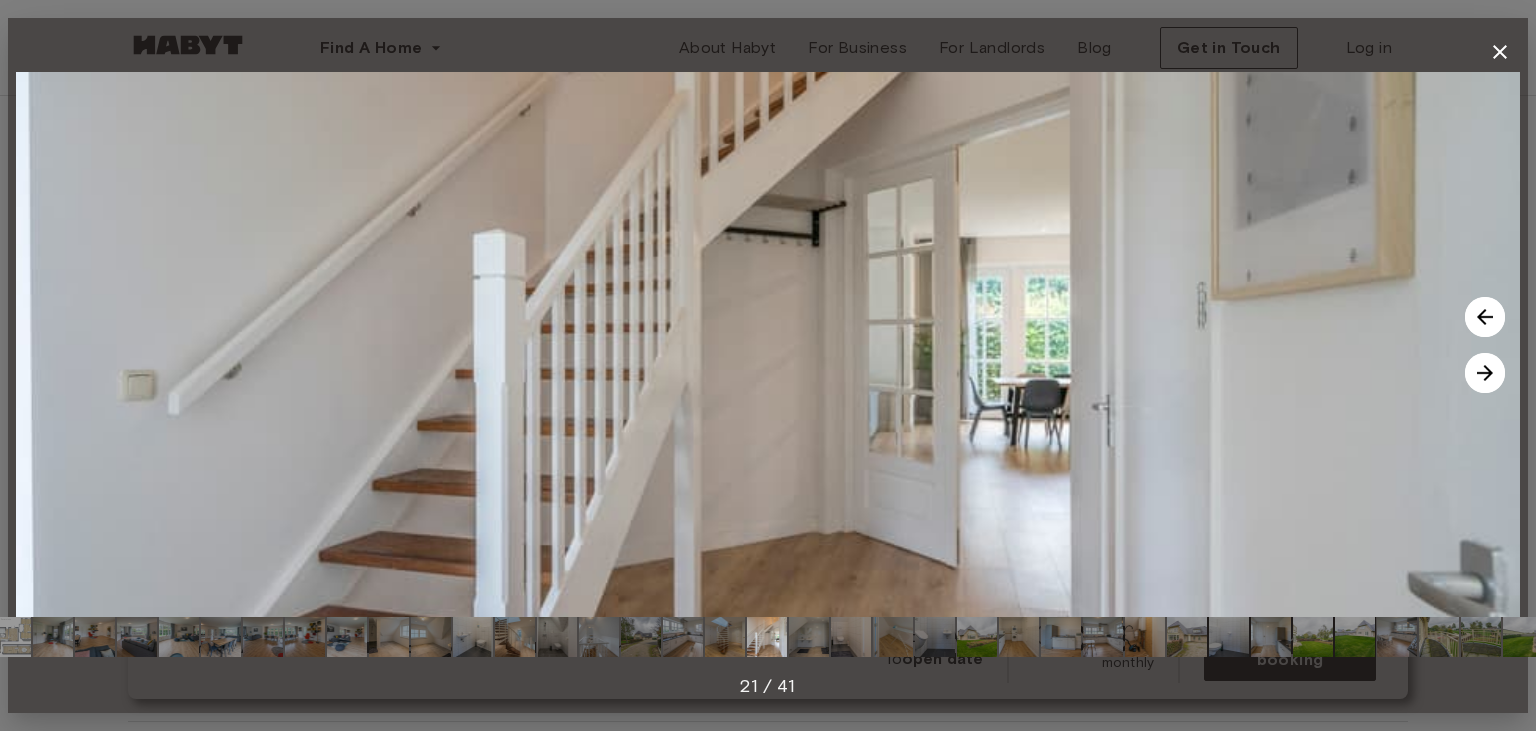 click at bounding box center [1485, 373] 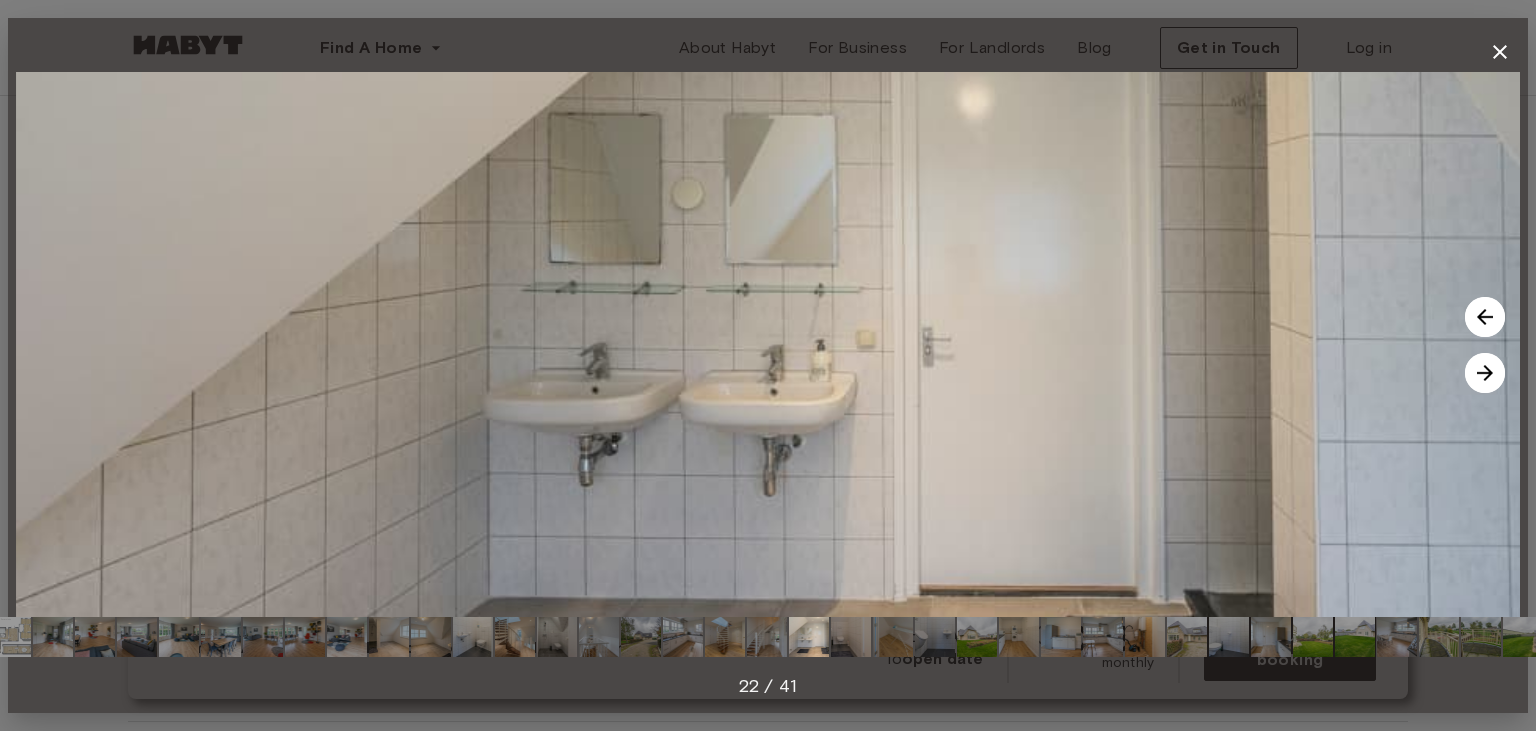 click at bounding box center [1485, 373] 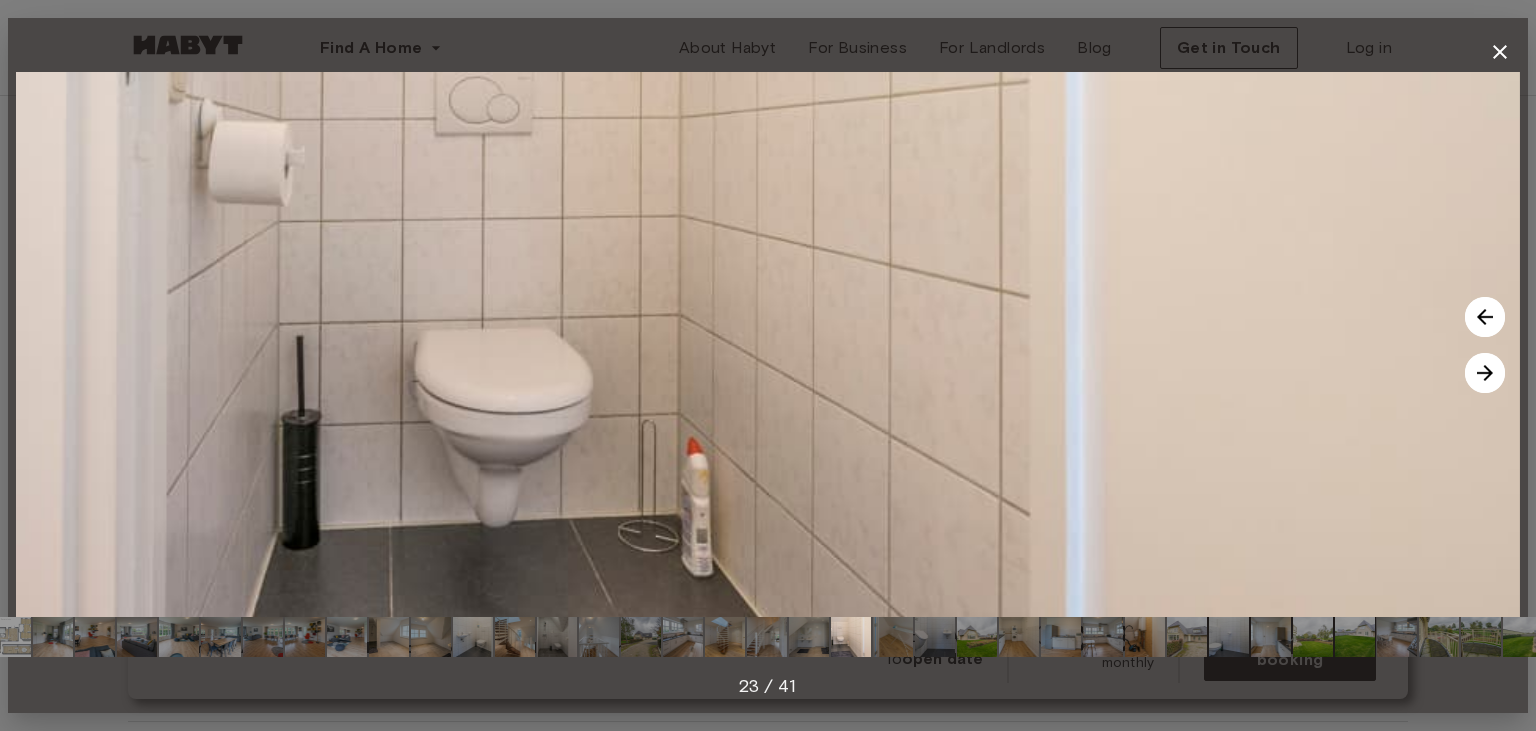 click at bounding box center [1485, 373] 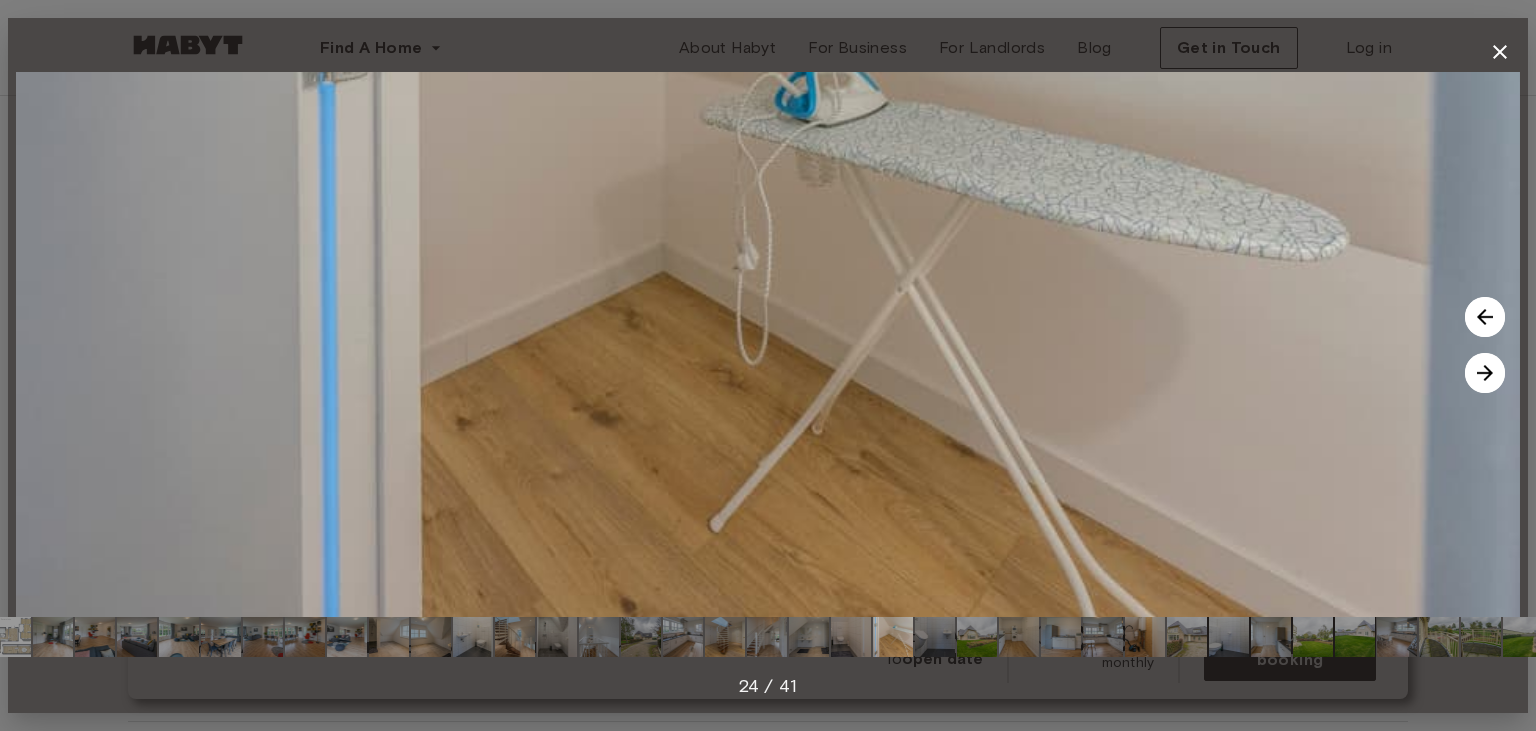 click at bounding box center (1485, 373) 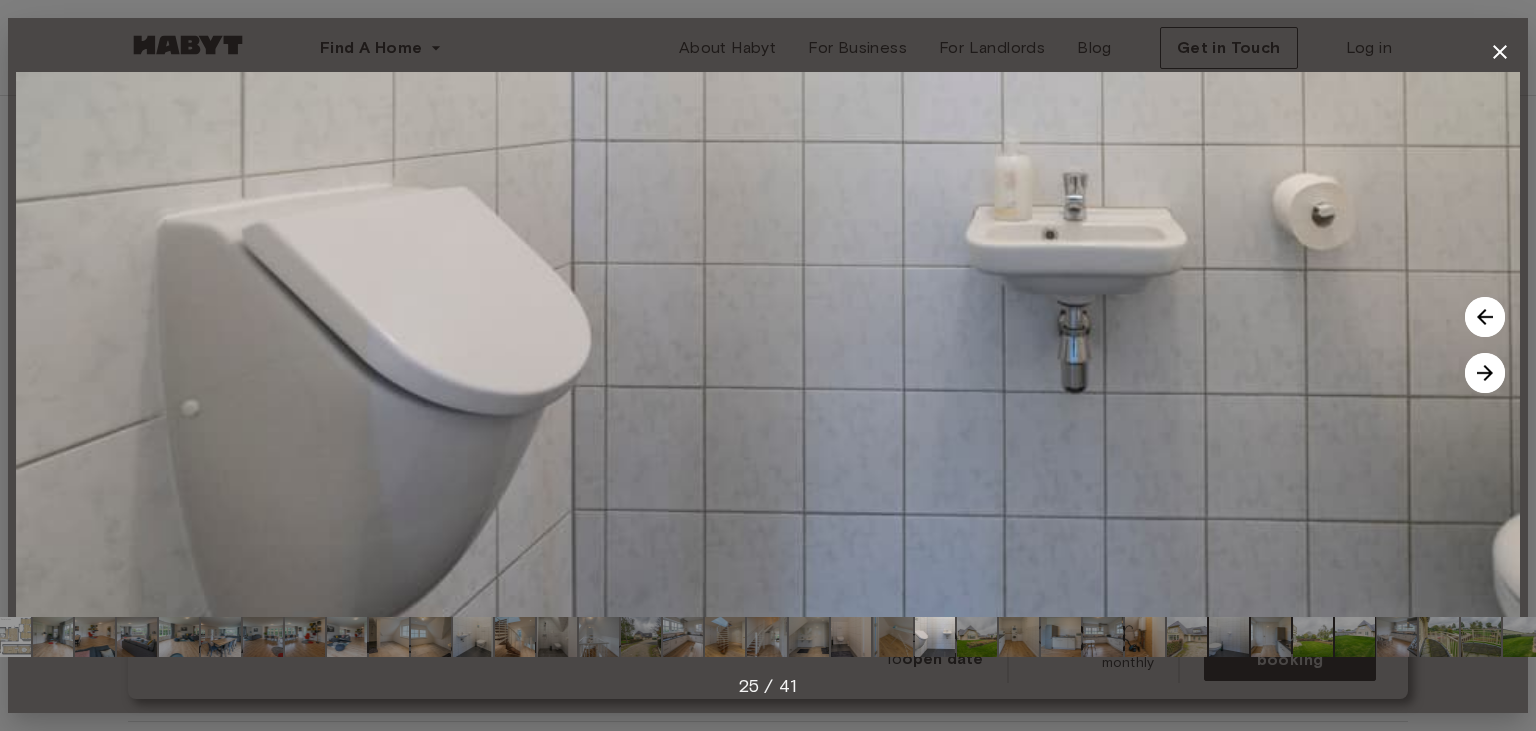 click at bounding box center (1485, 373) 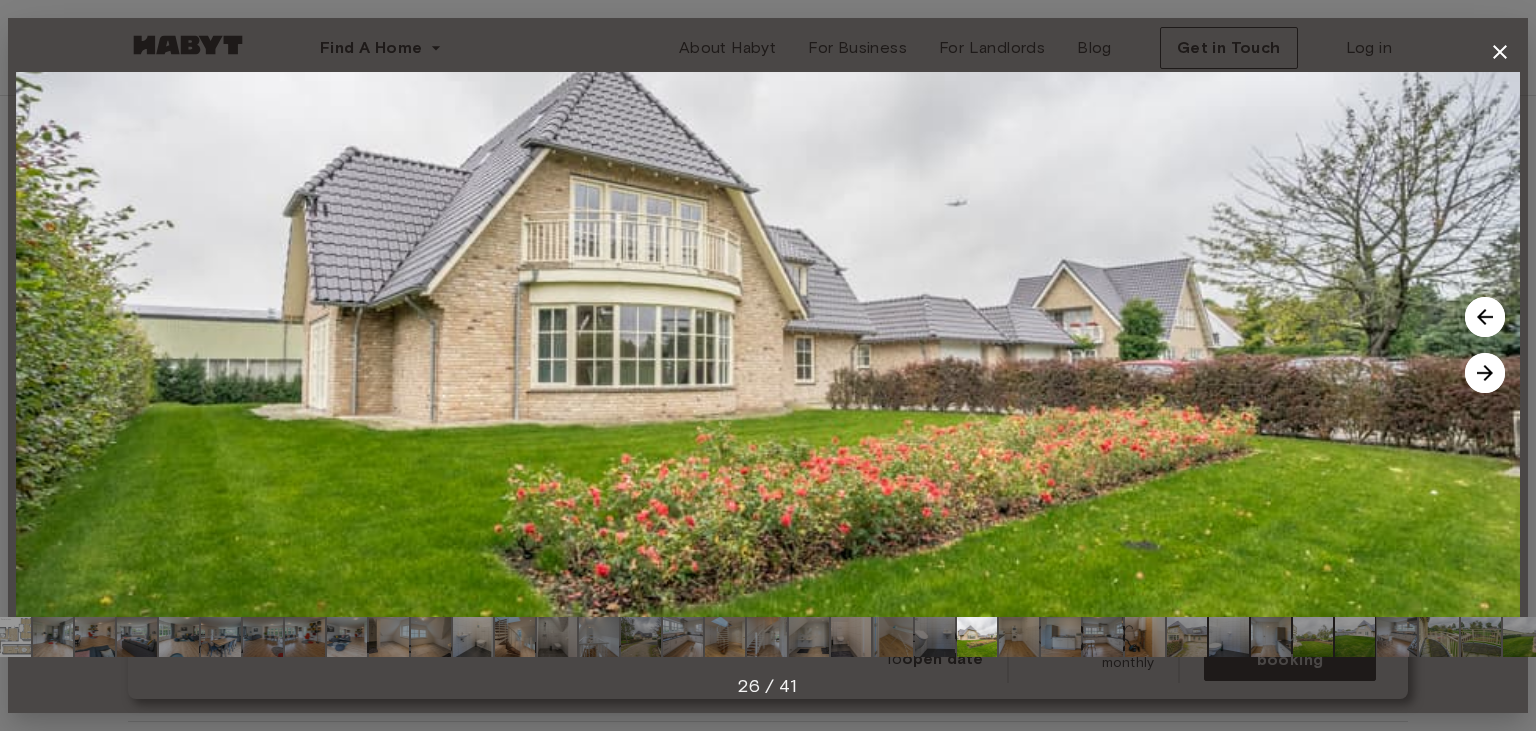 click at bounding box center [1485, 373] 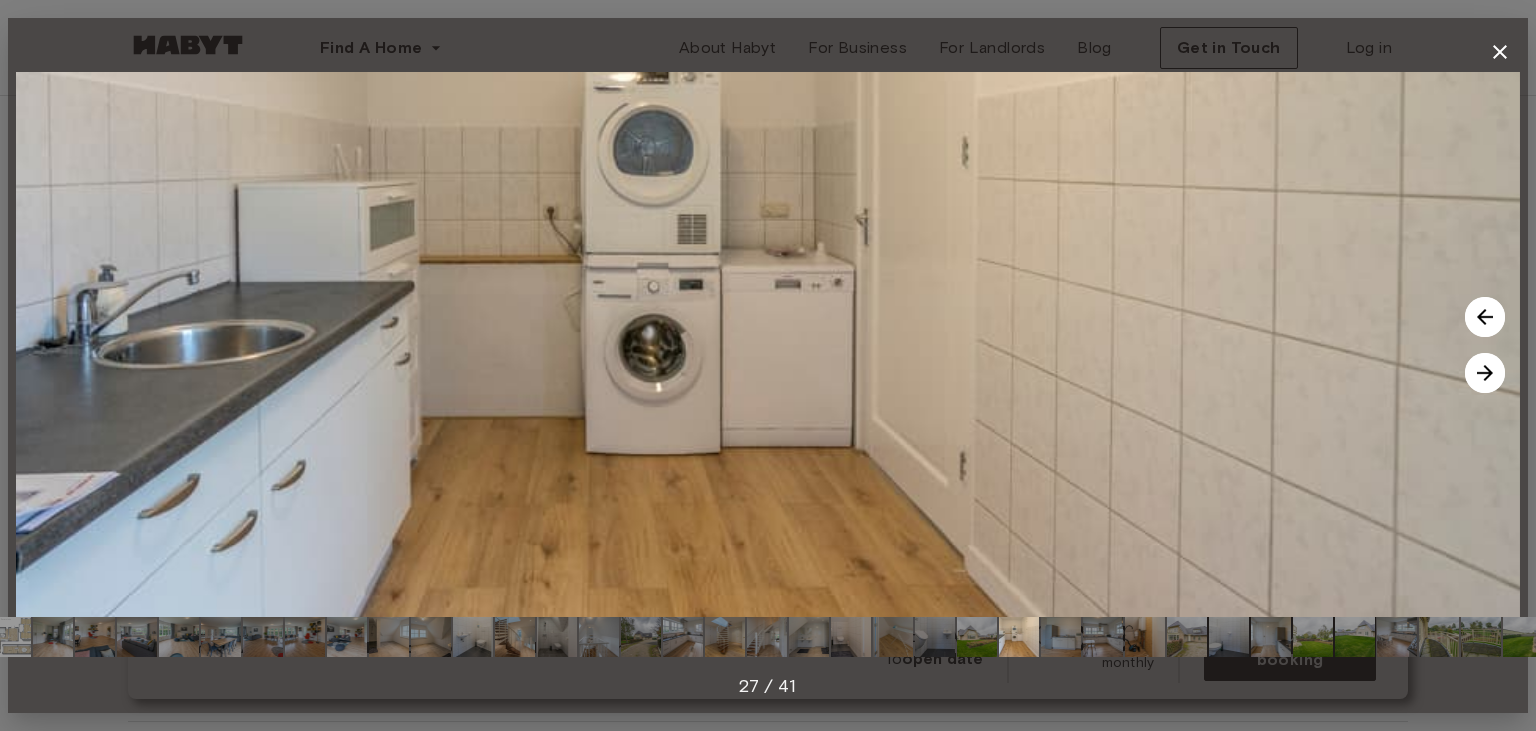 click at bounding box center (1485, 373) 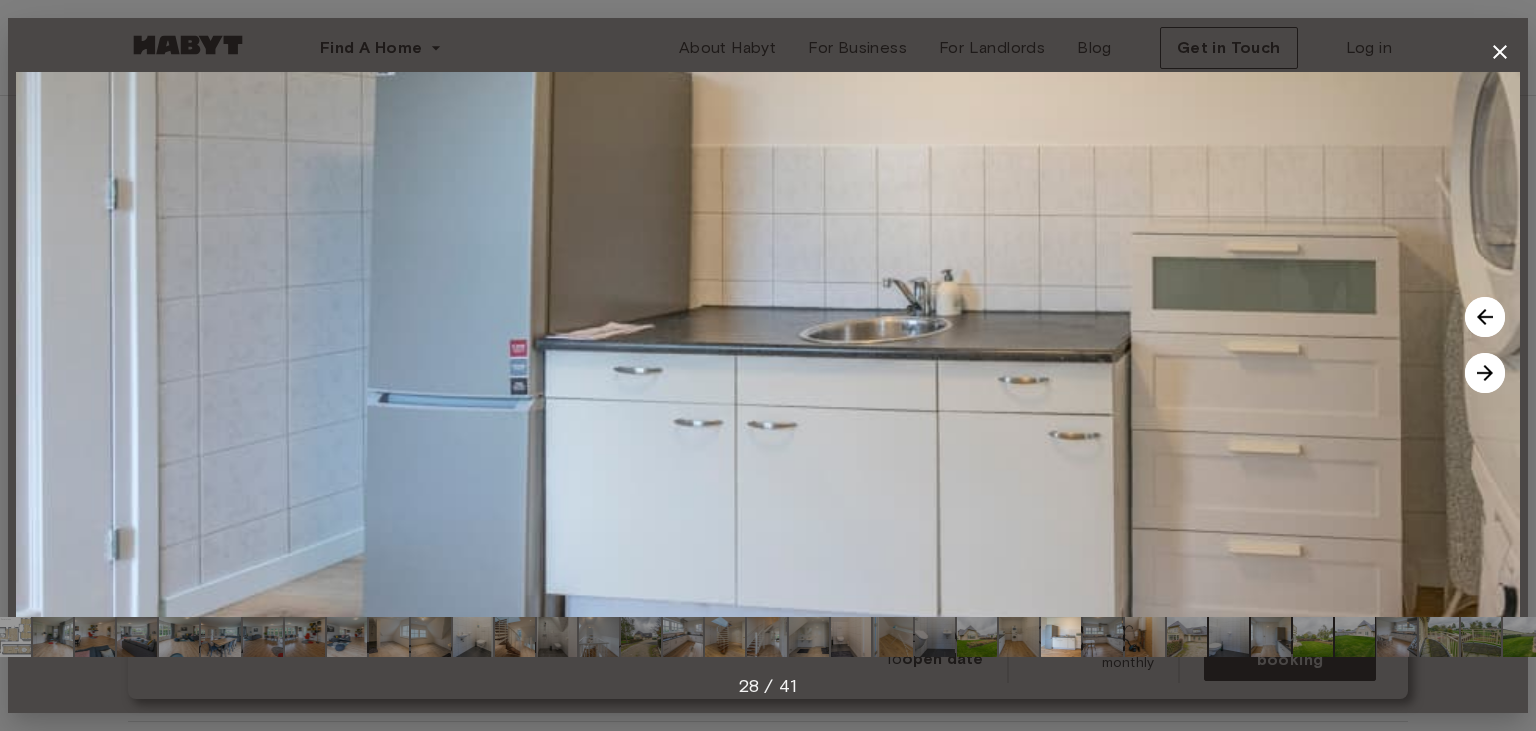 click at bounding box center (1485, 373) 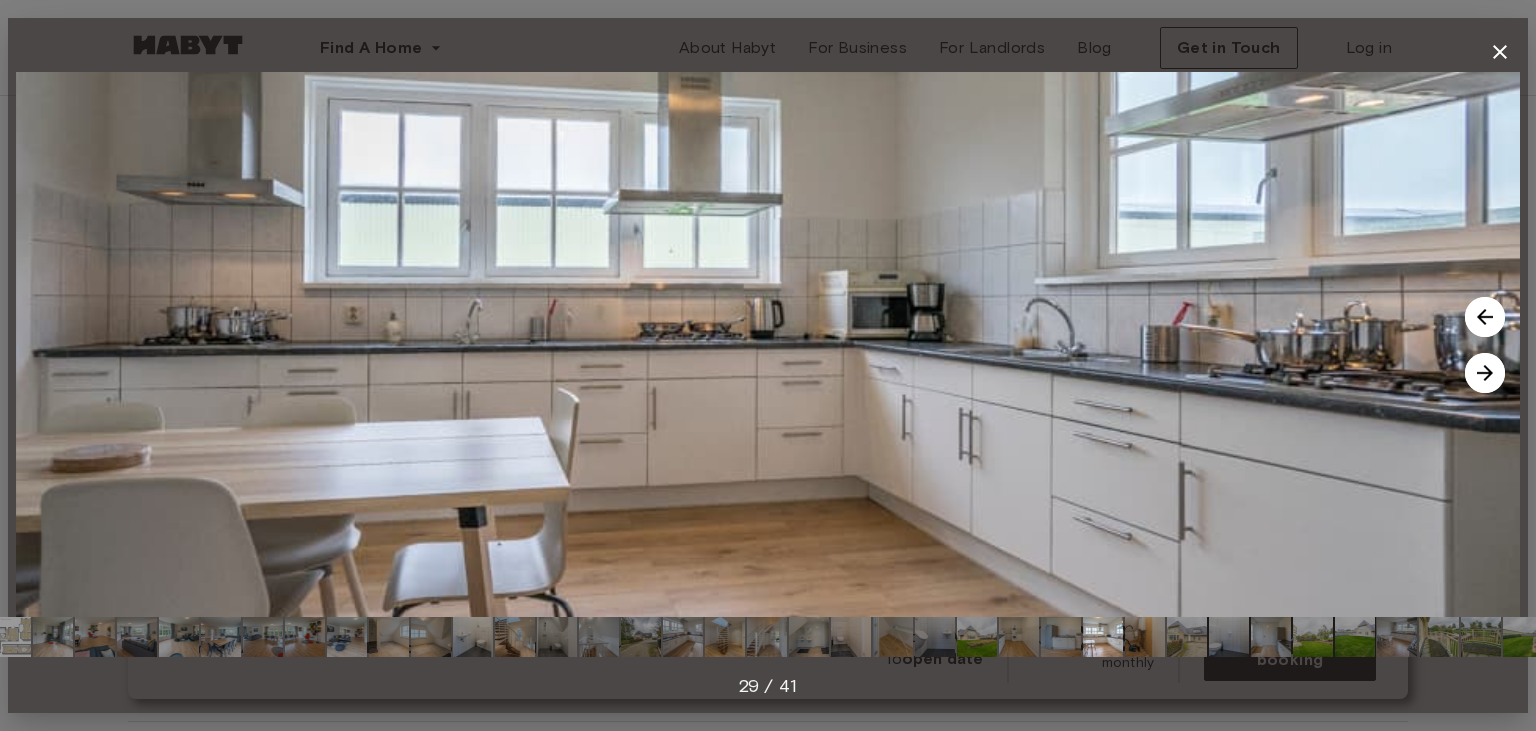 click at bounding box center [1485, 373] 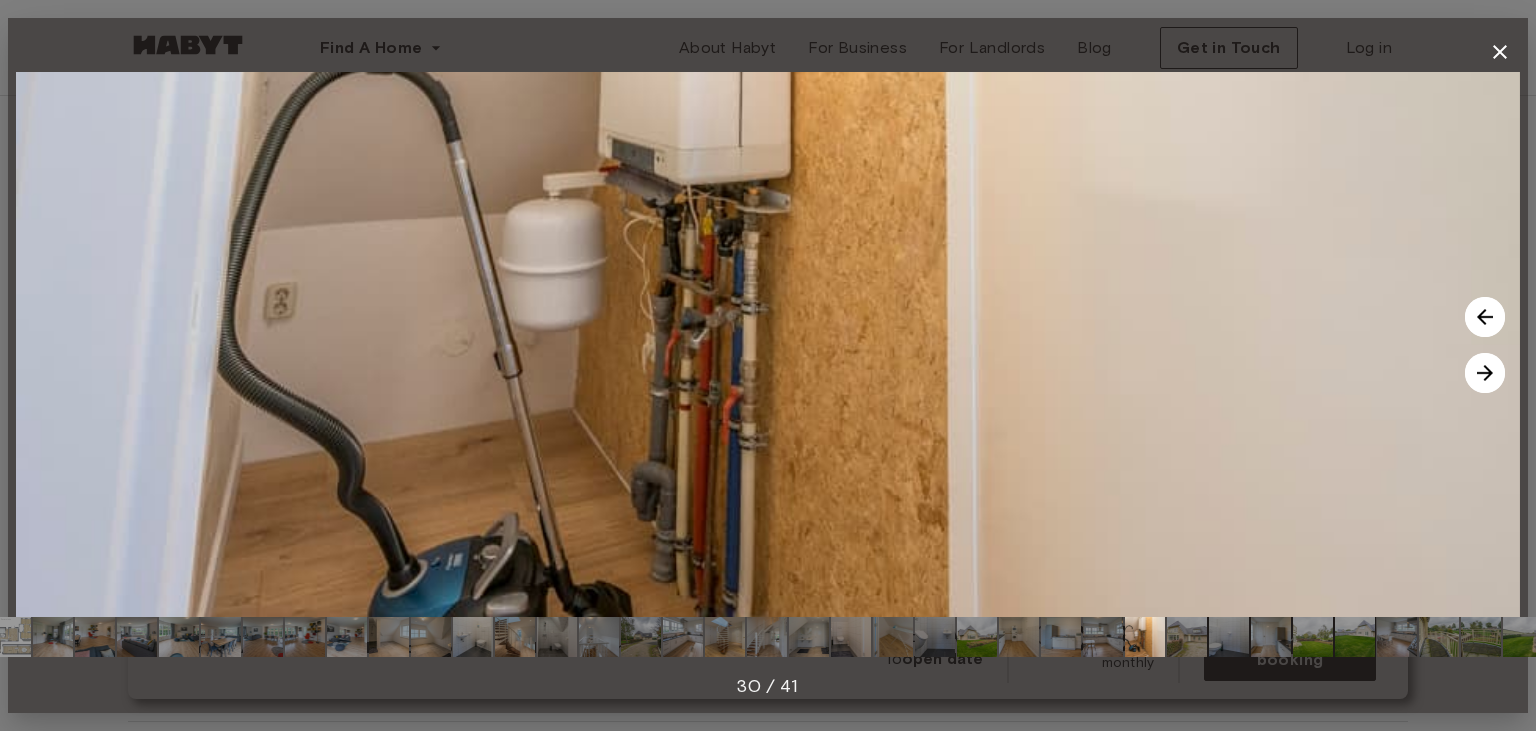 click at bounding box center (1485, 373) 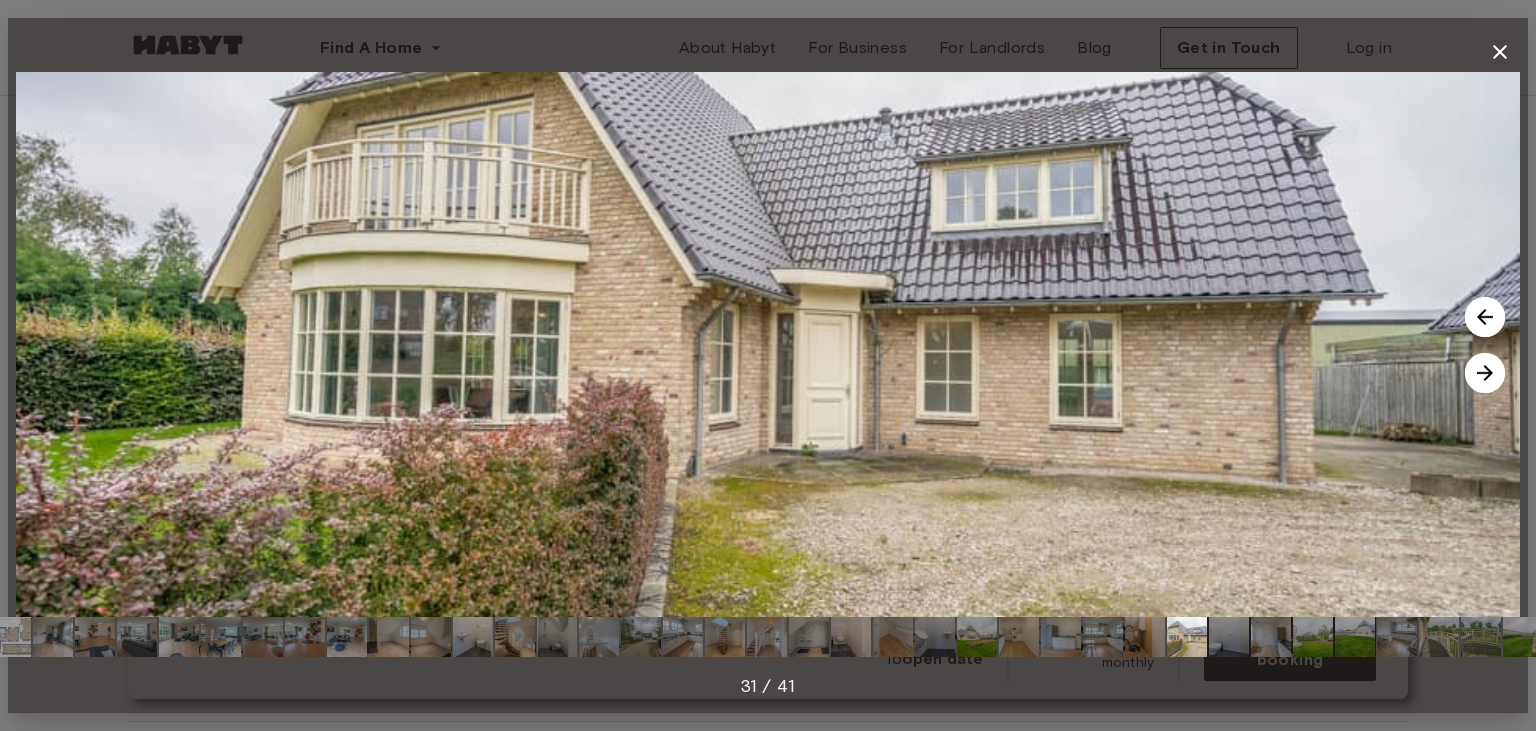 click at bounding box center [1485, 373] 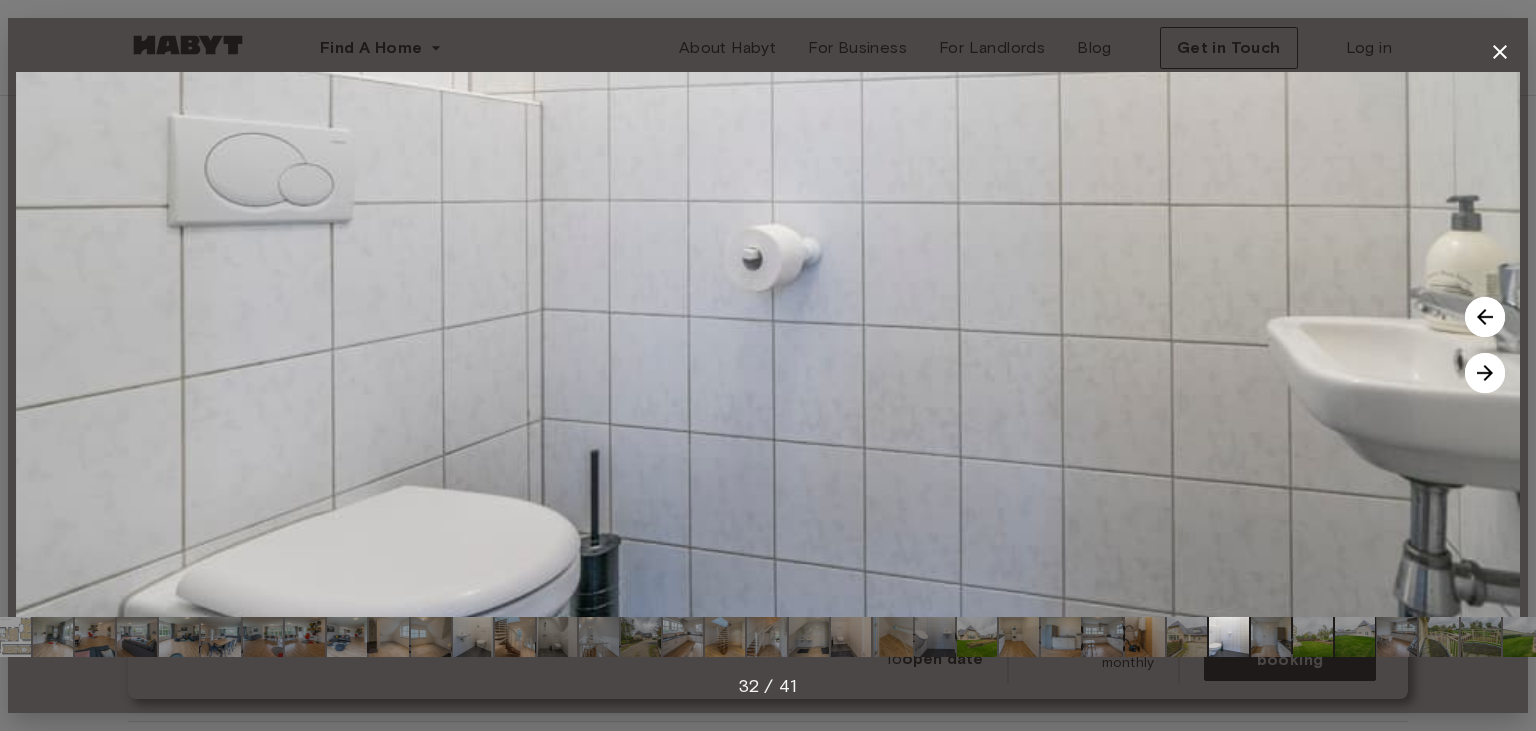 click at bounding box center (1485, 373) 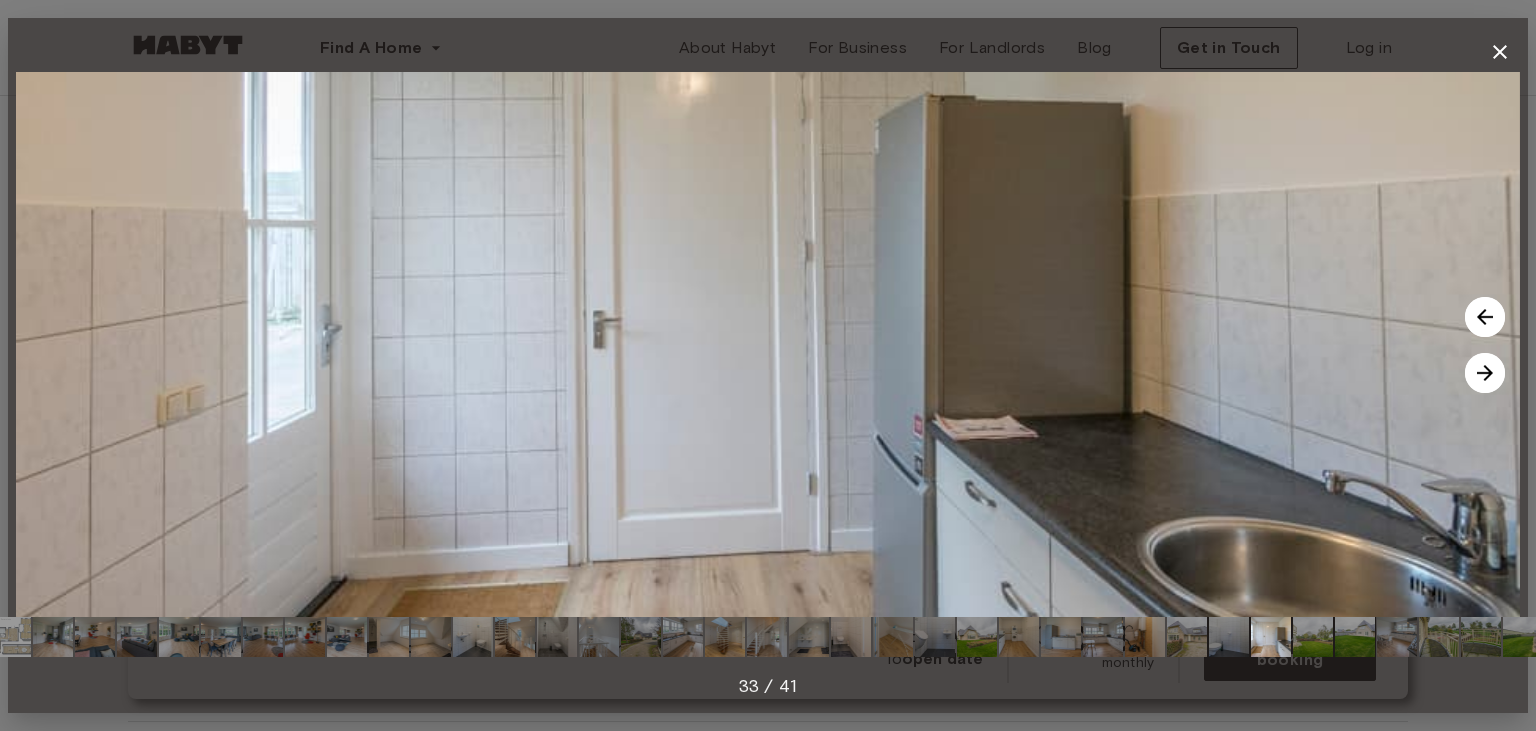 click at bounding box center [1485, 373] 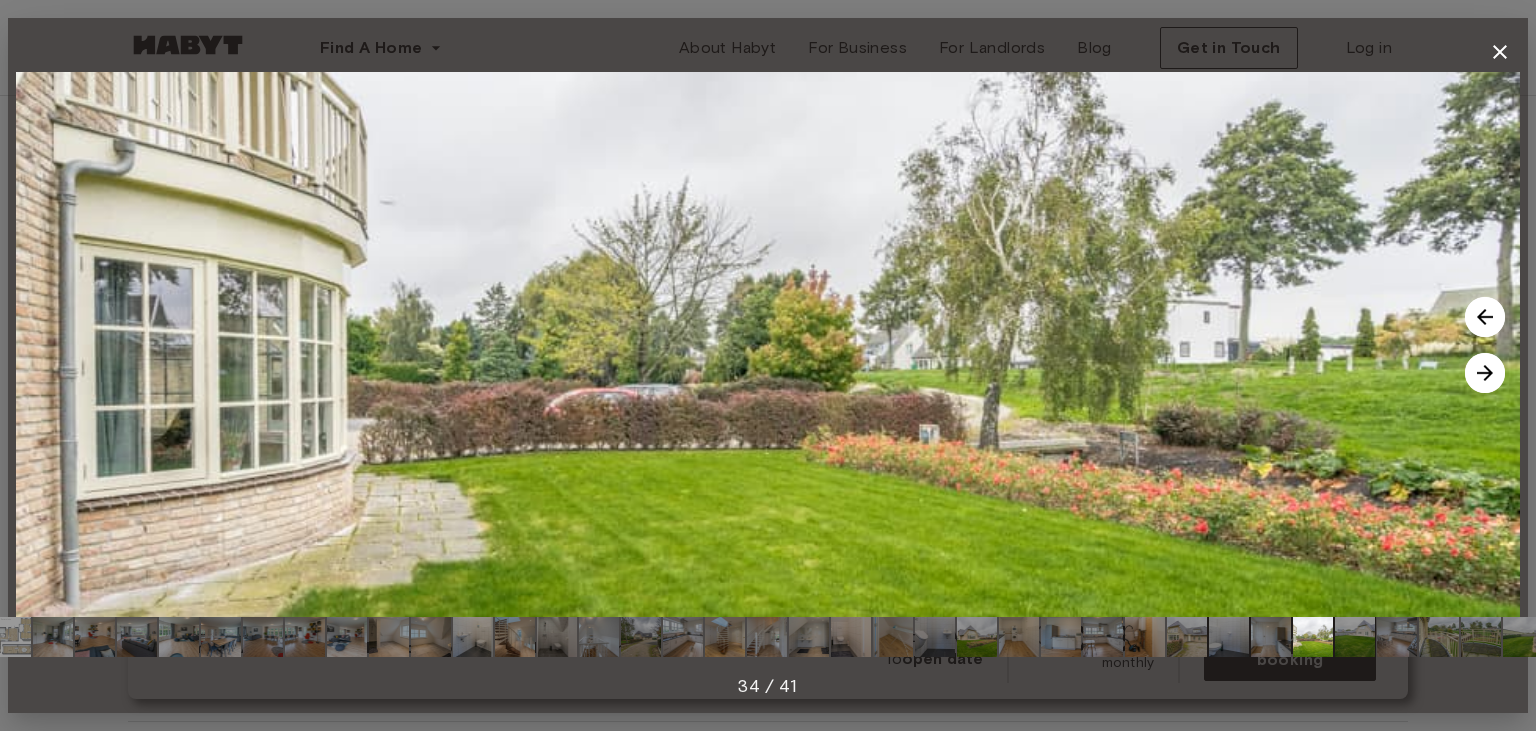 click at bounding box center [1485, 373] 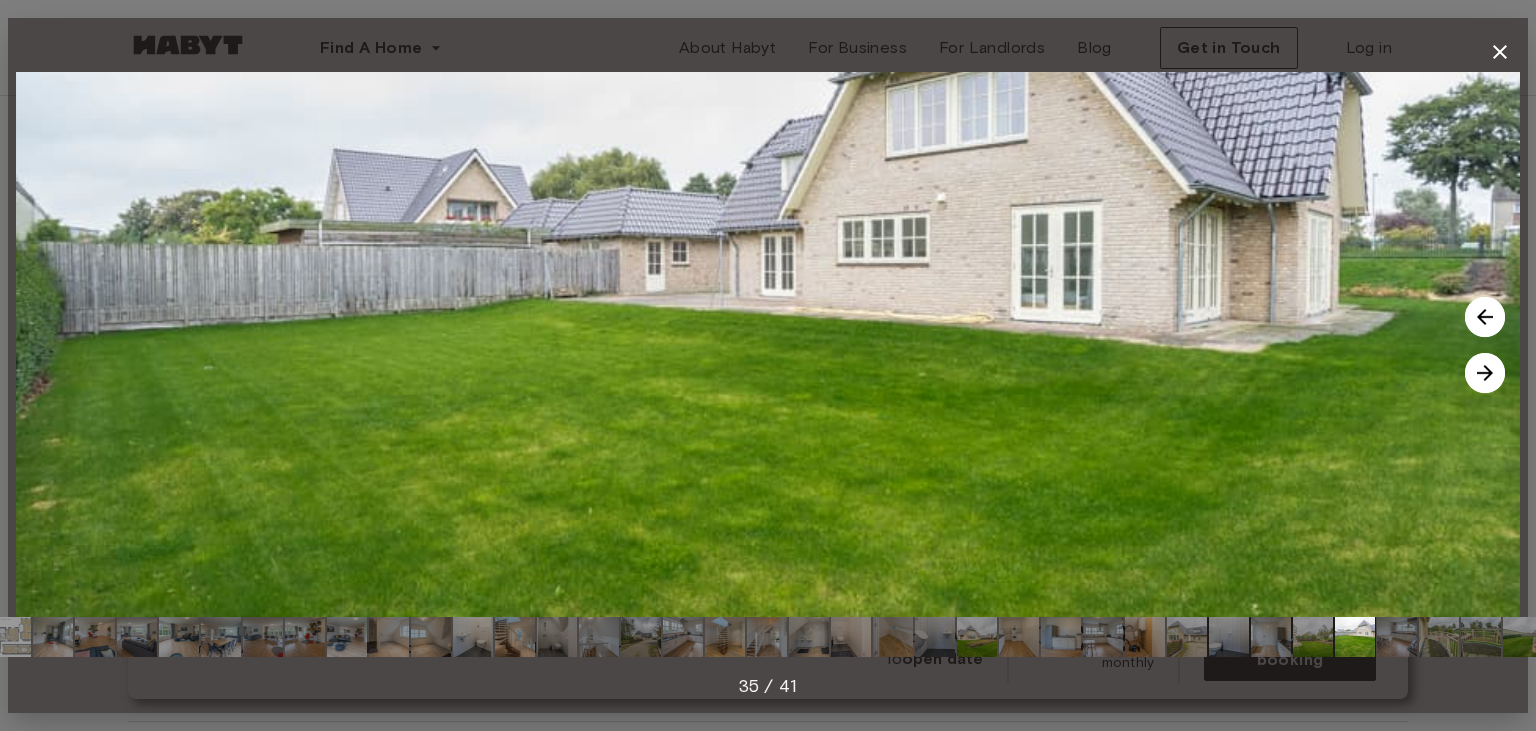 click at bounding box center (1485, 373) 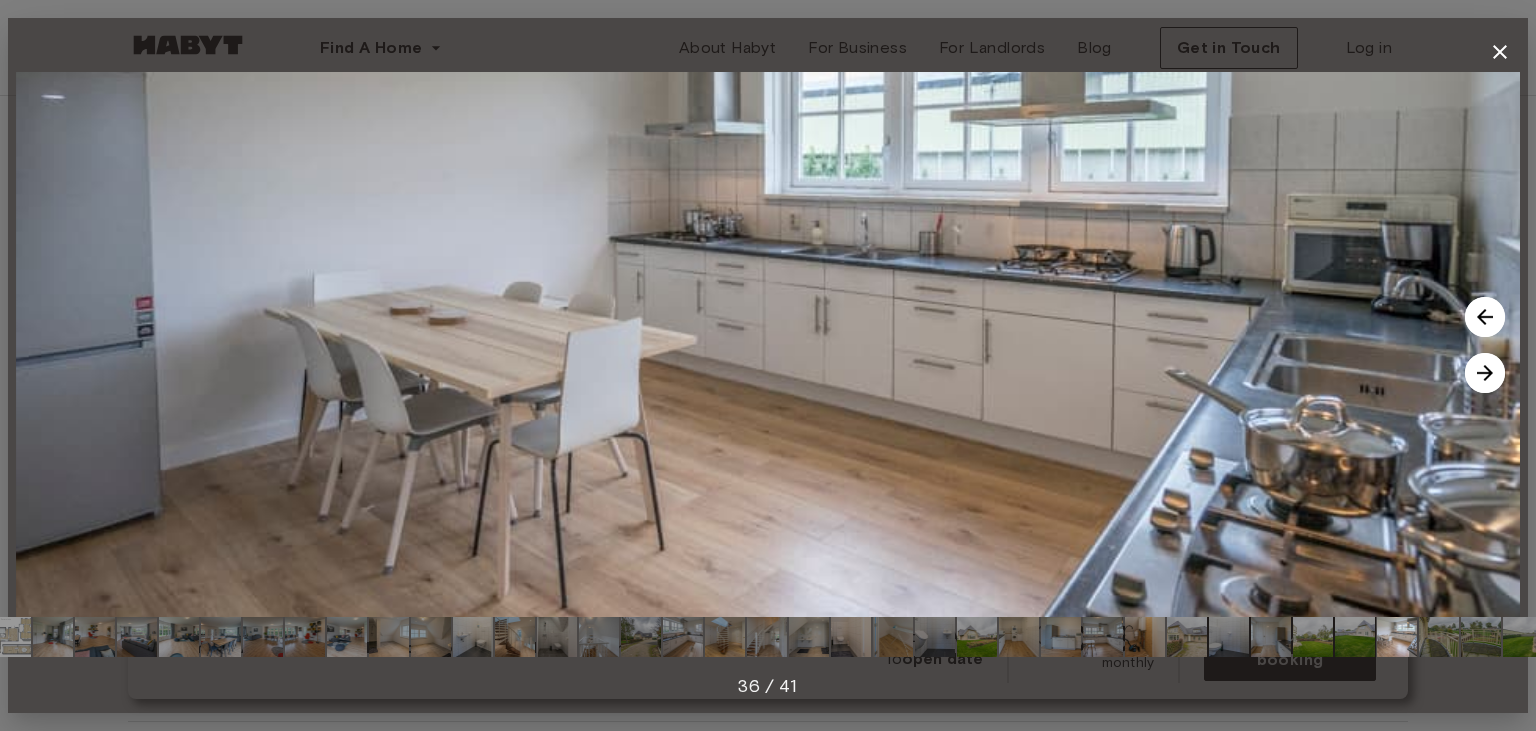 click at bounding box center (1485, 373) 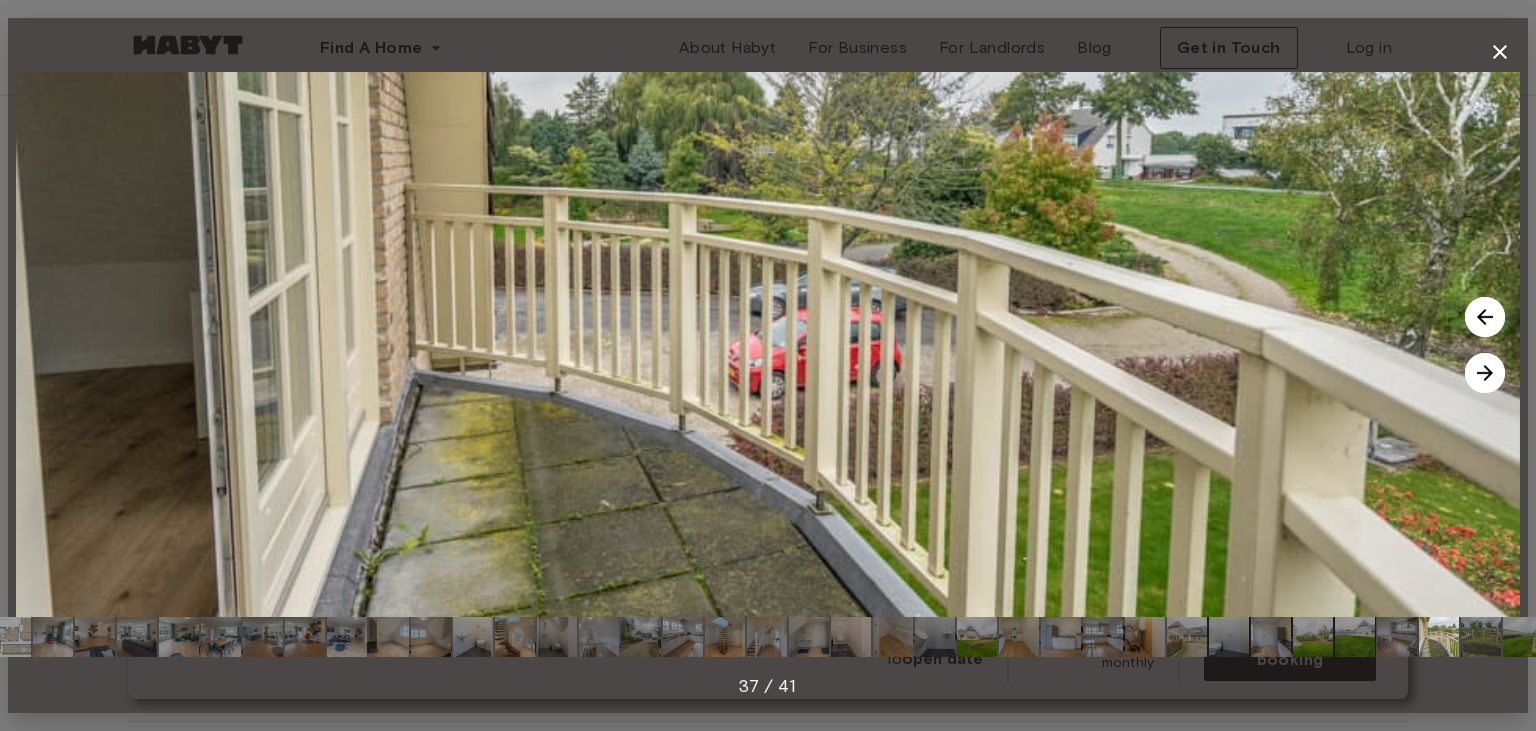 click at bounding box center [1485, 373] 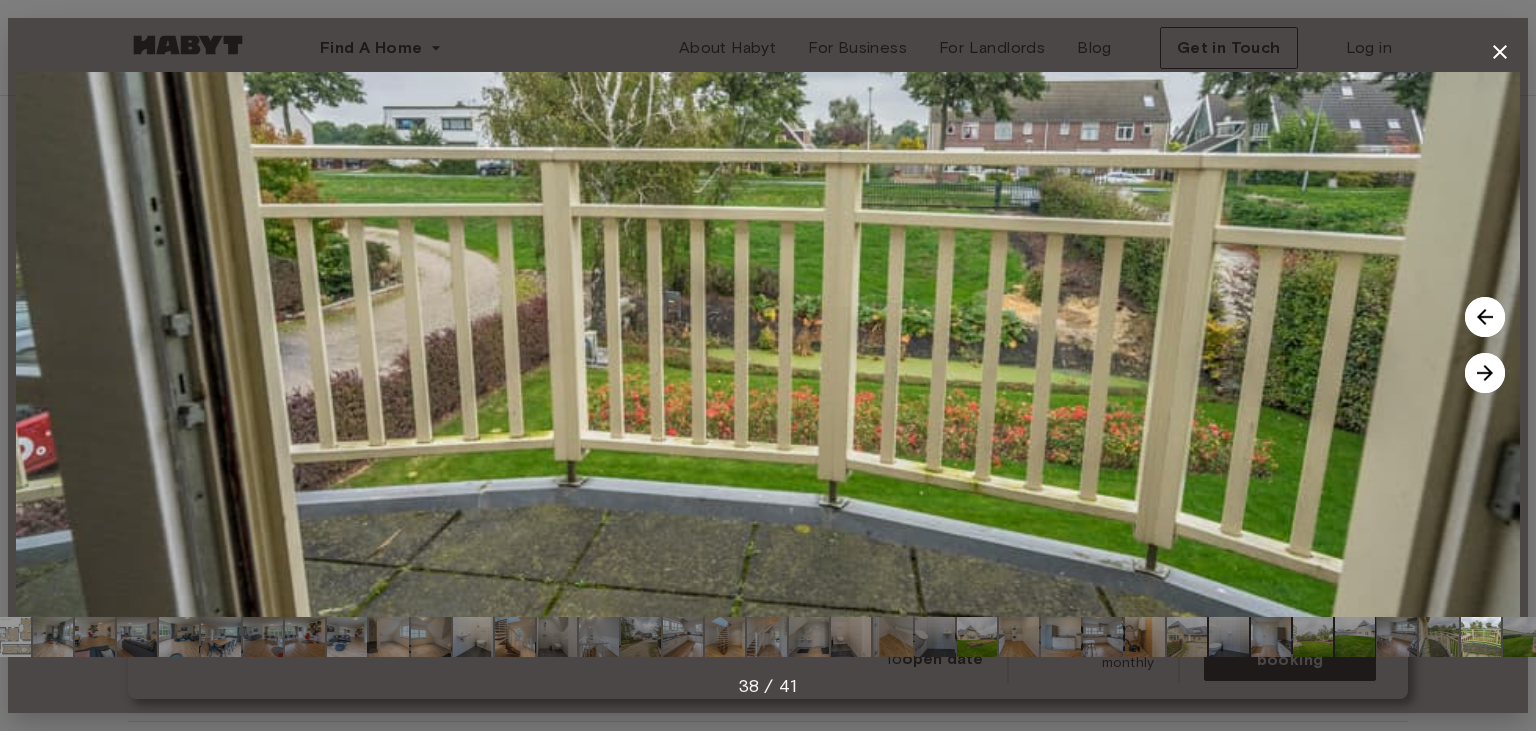 click at bounding box center [1485, 373] 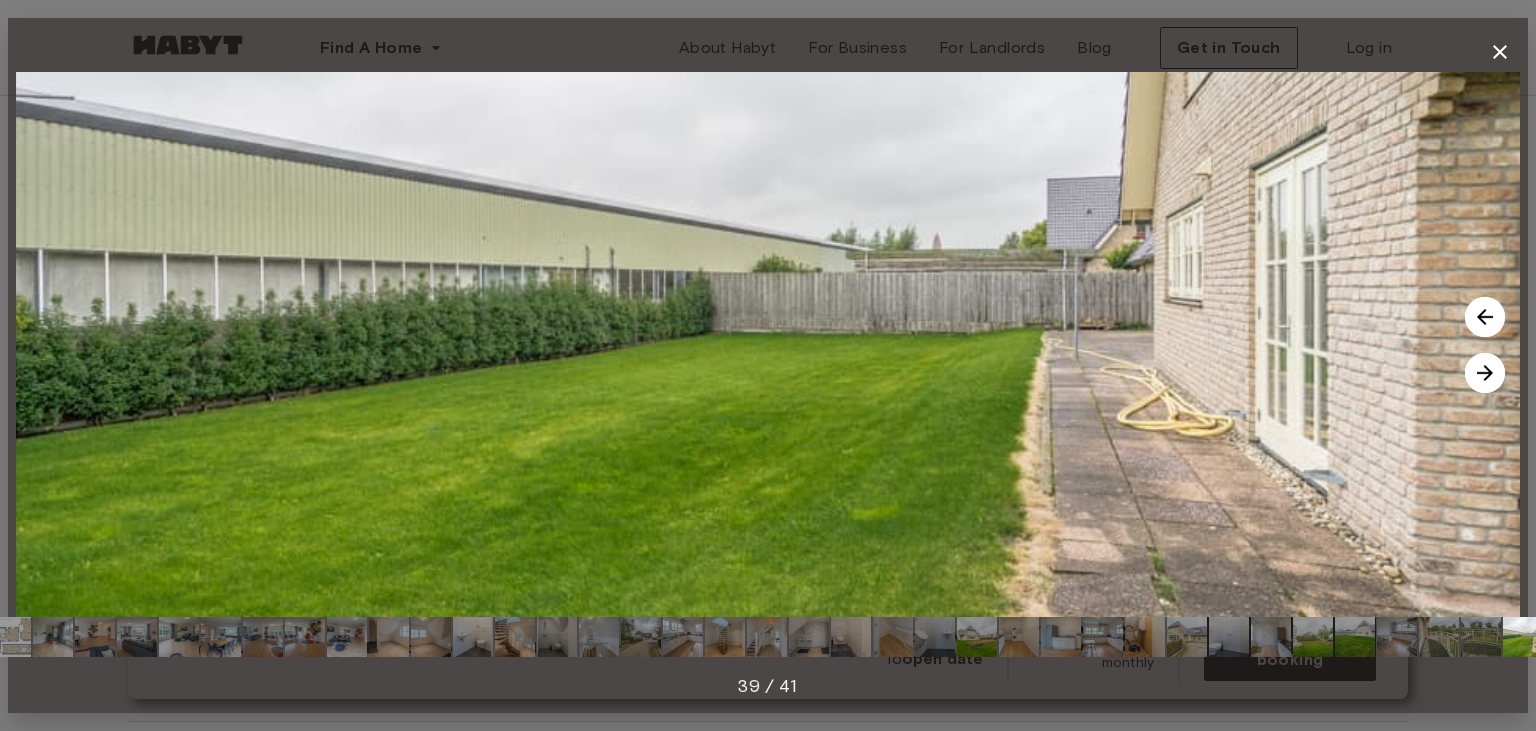 click at bounding box center [1485, 373] 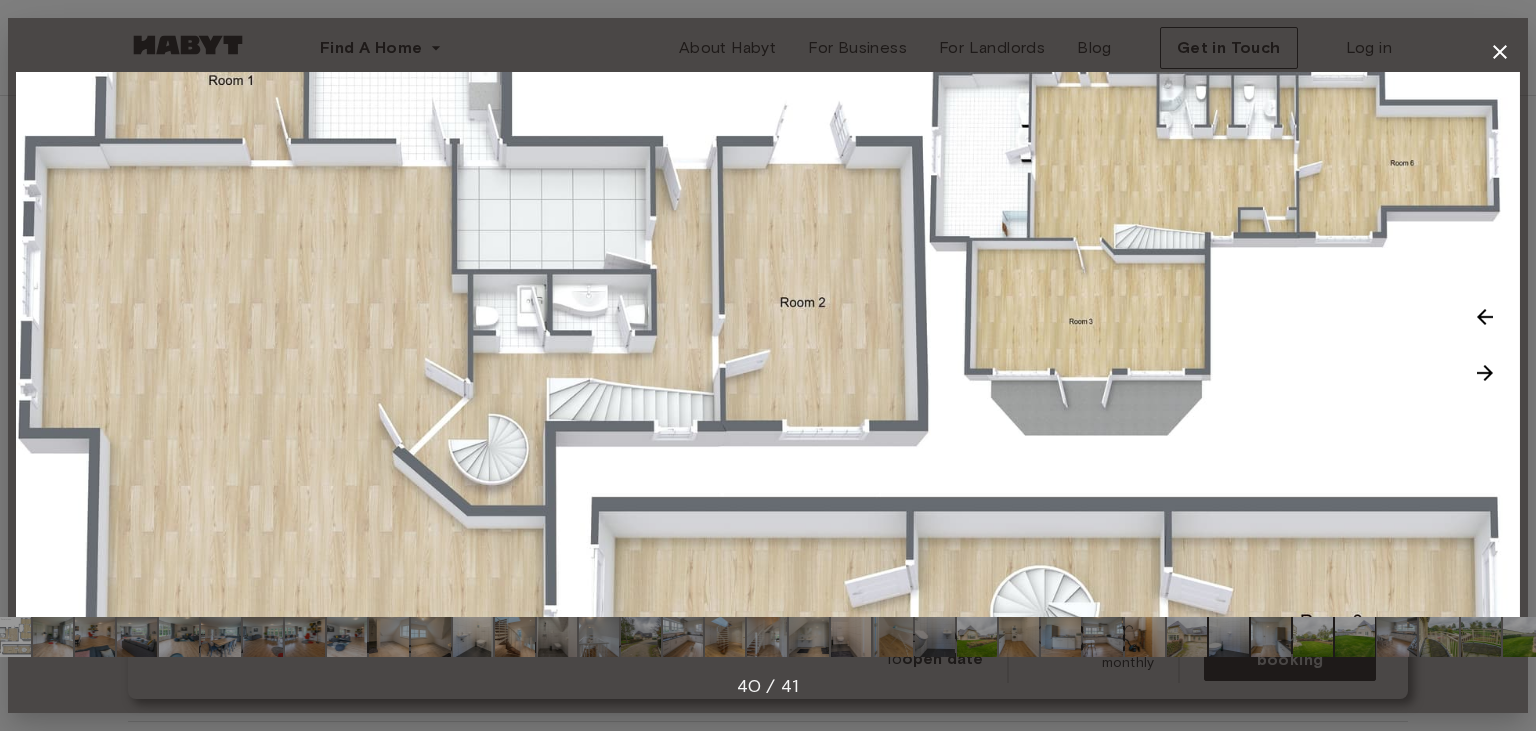 click at bounding box center (1485, 373) 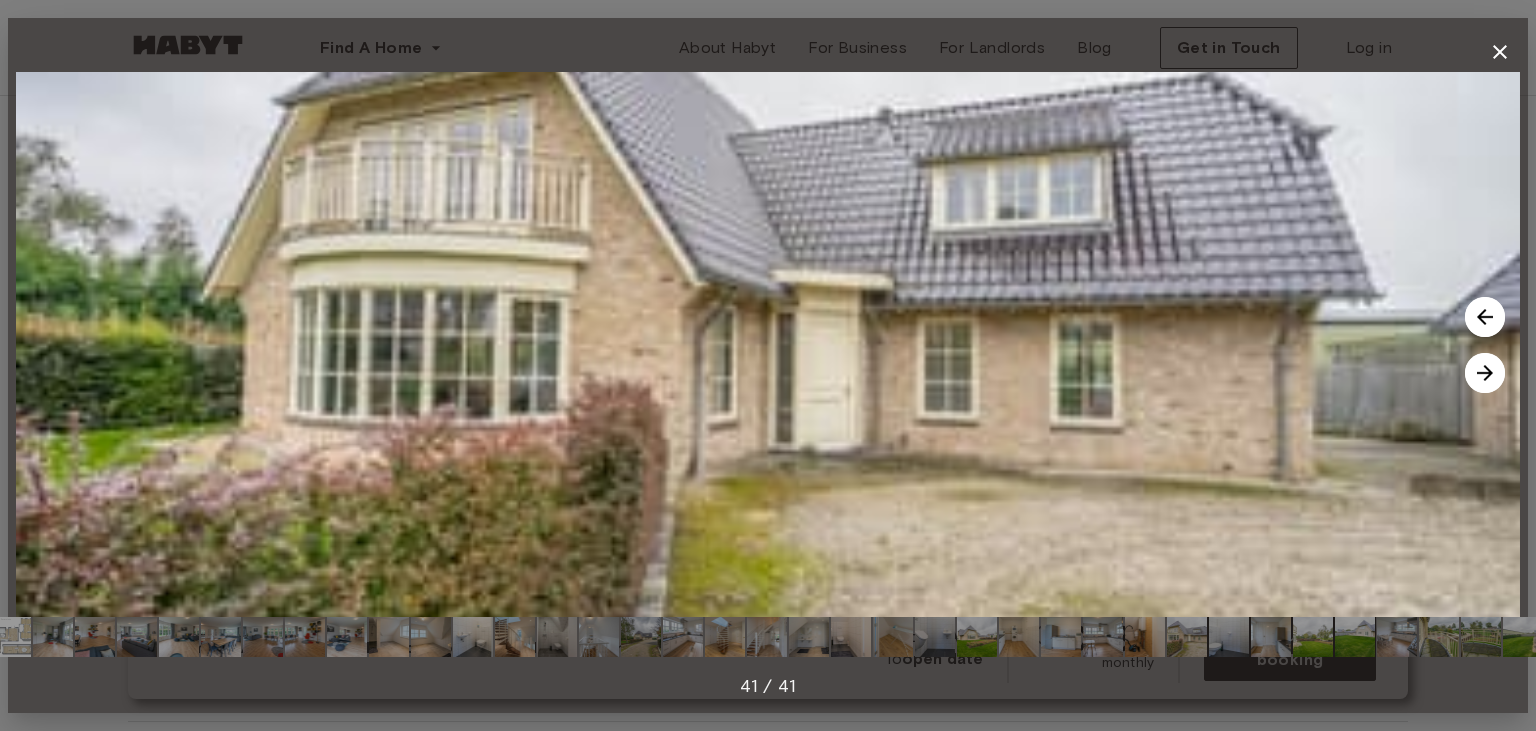 click at bounding box center [1485, 373] 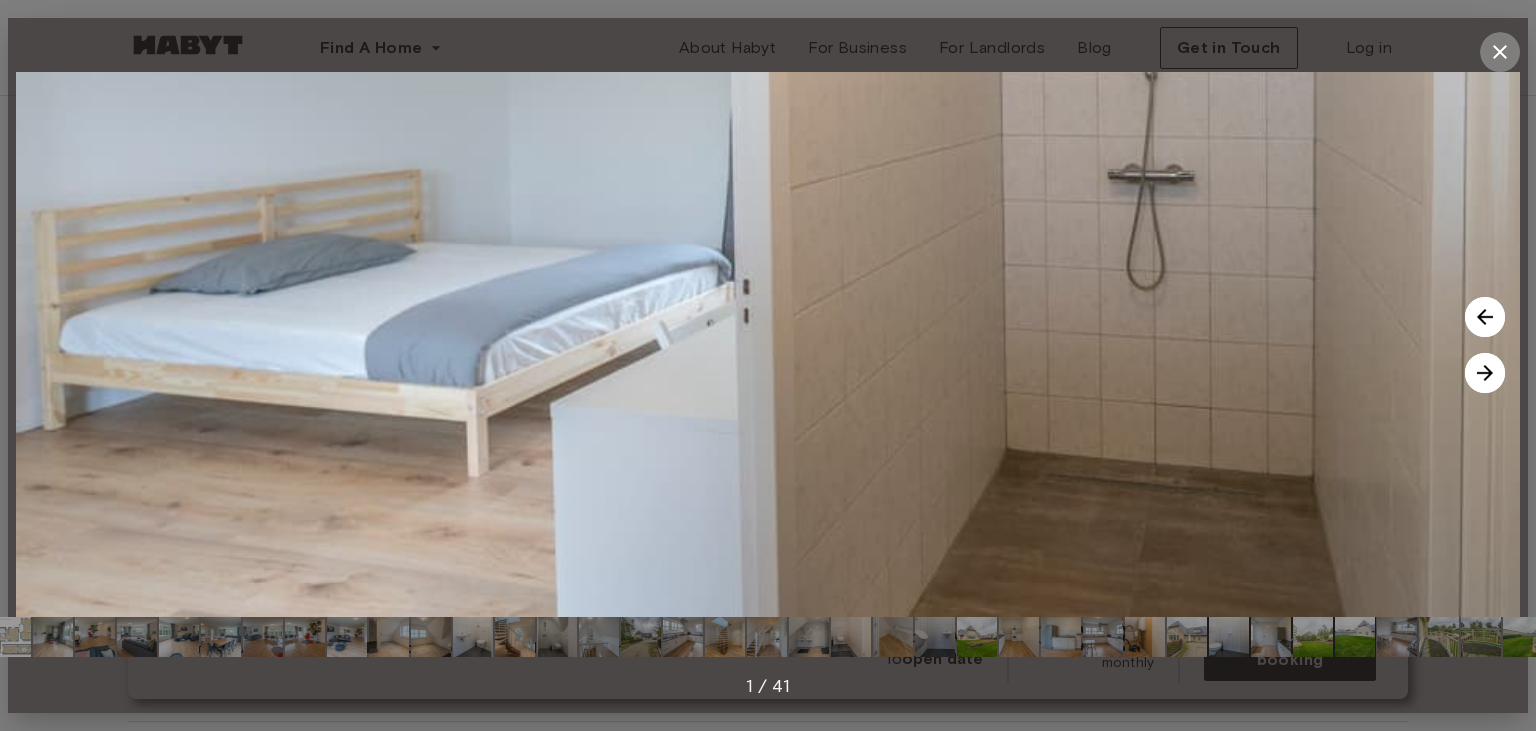 click 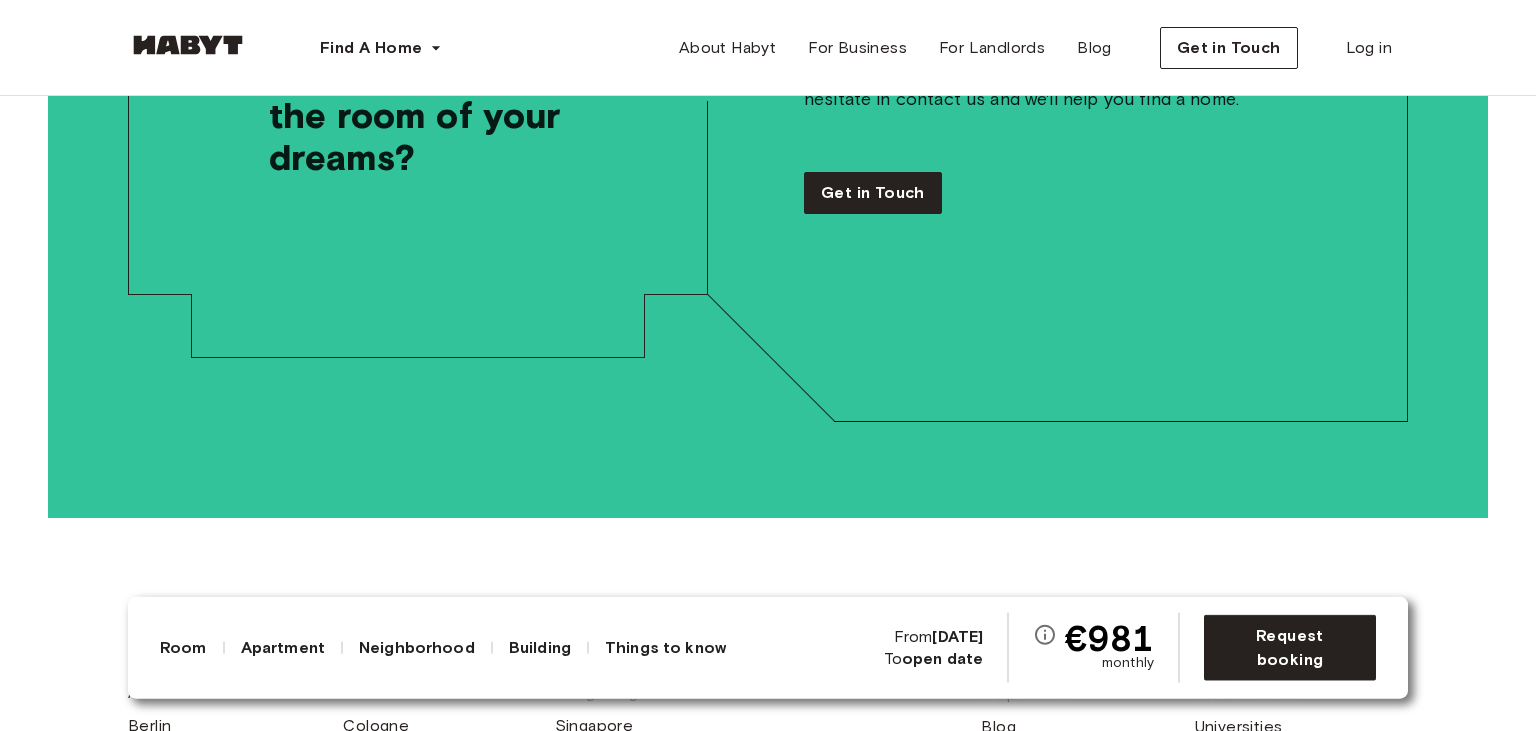 scroll, scrollTop: 4975, scrollLeft: 0, axis: vertical 